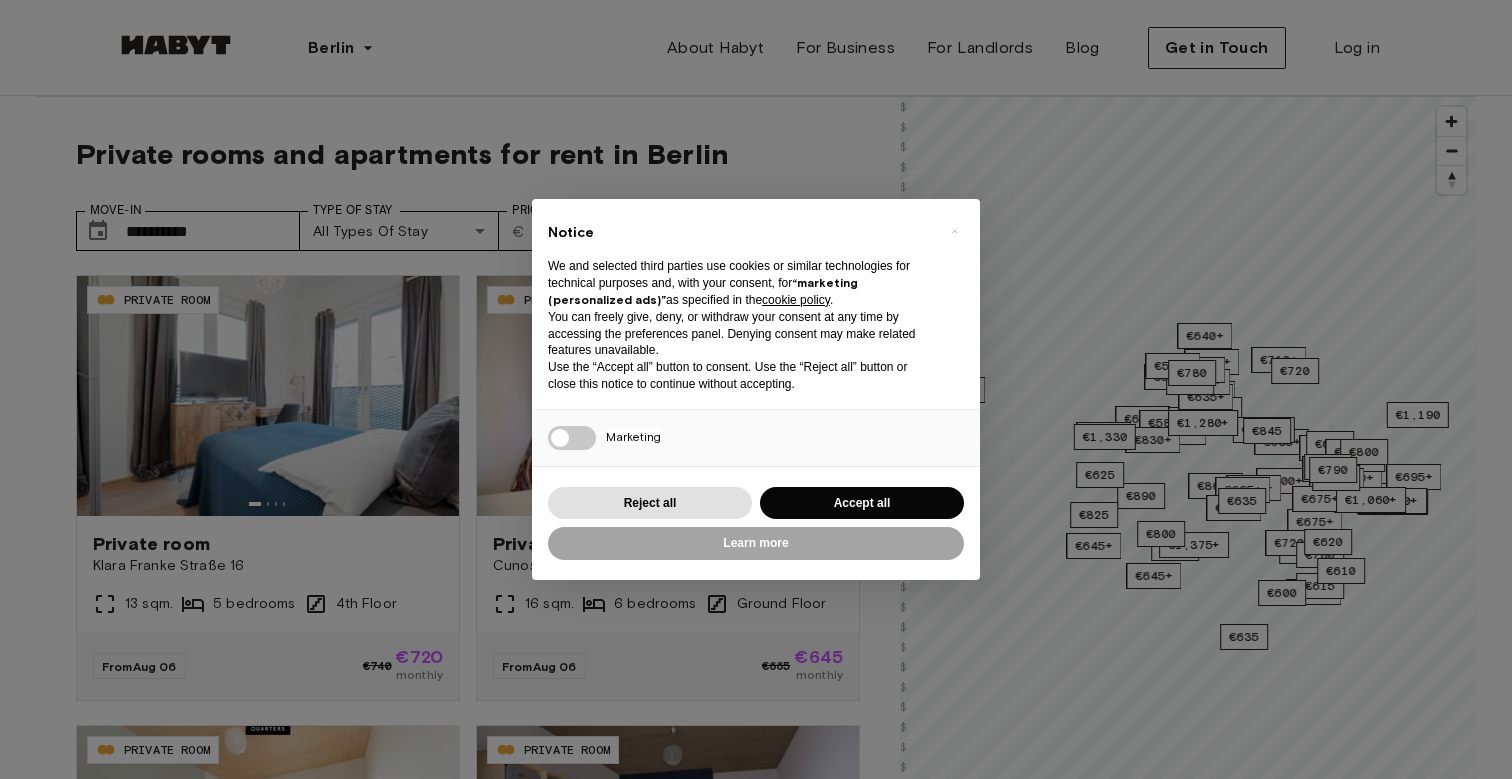 scroll, scrollTop: 0, scrollLeft: 0, axis: both 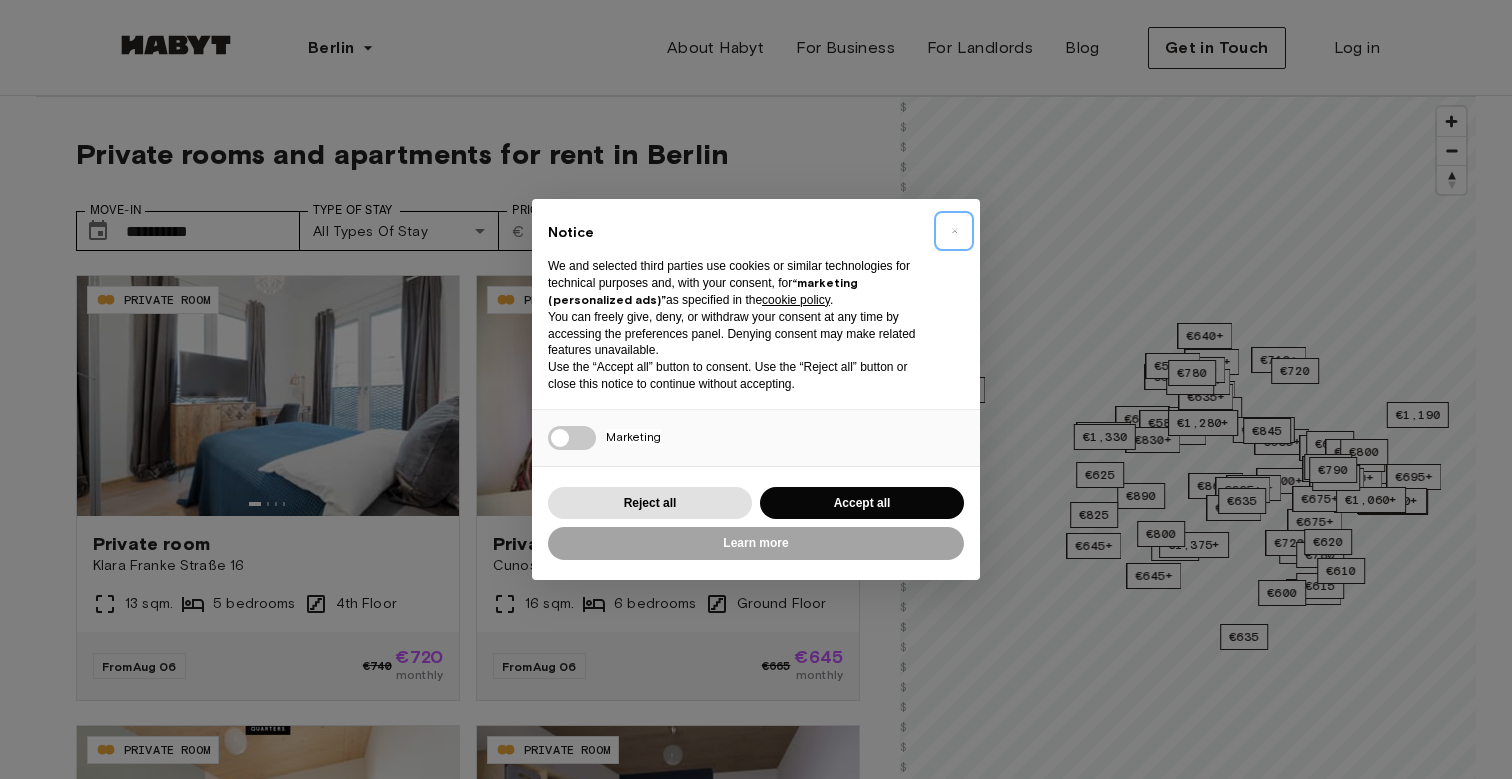click on "×" at bounding box center [954, 231] 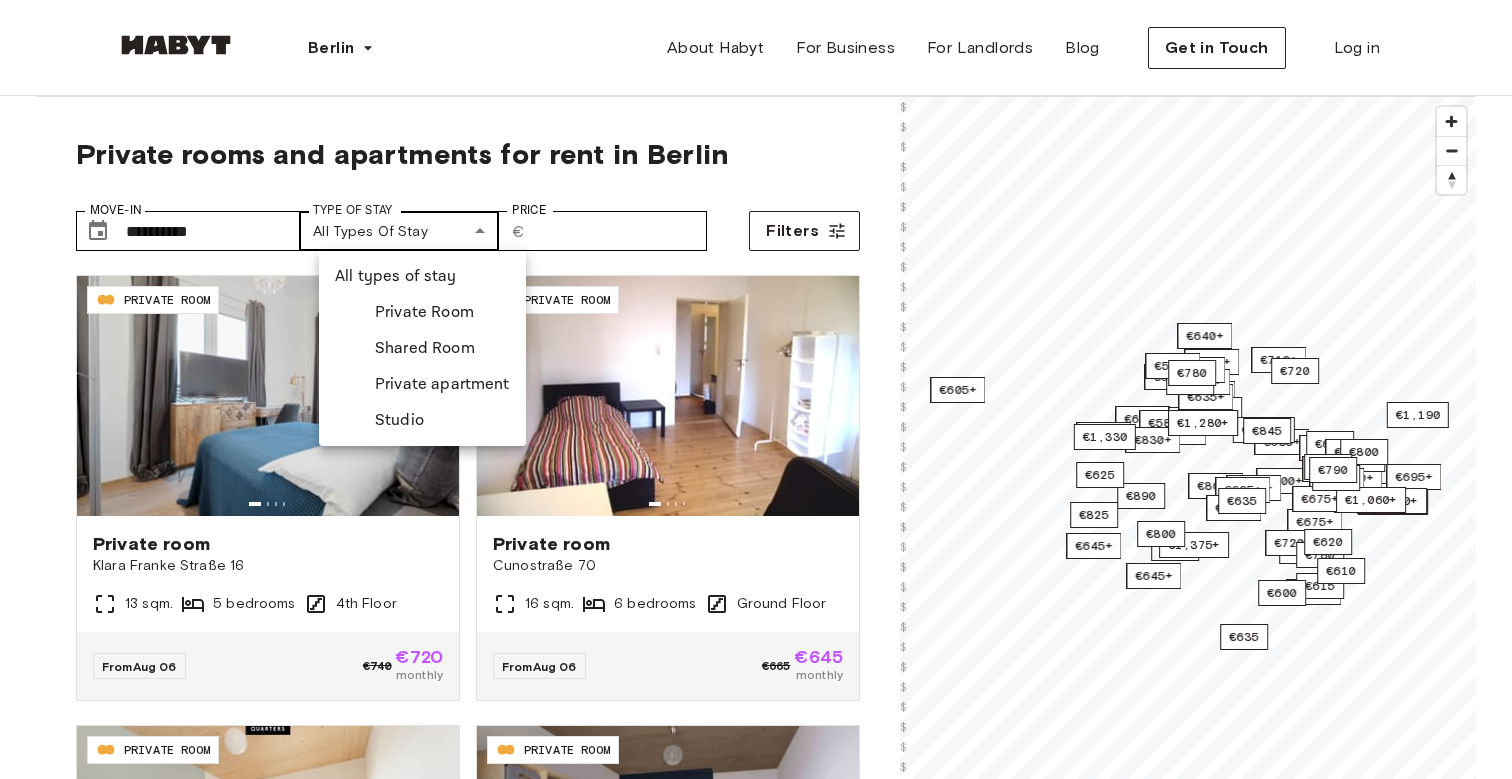 click on "**********" at bounding box center (756, 2397) 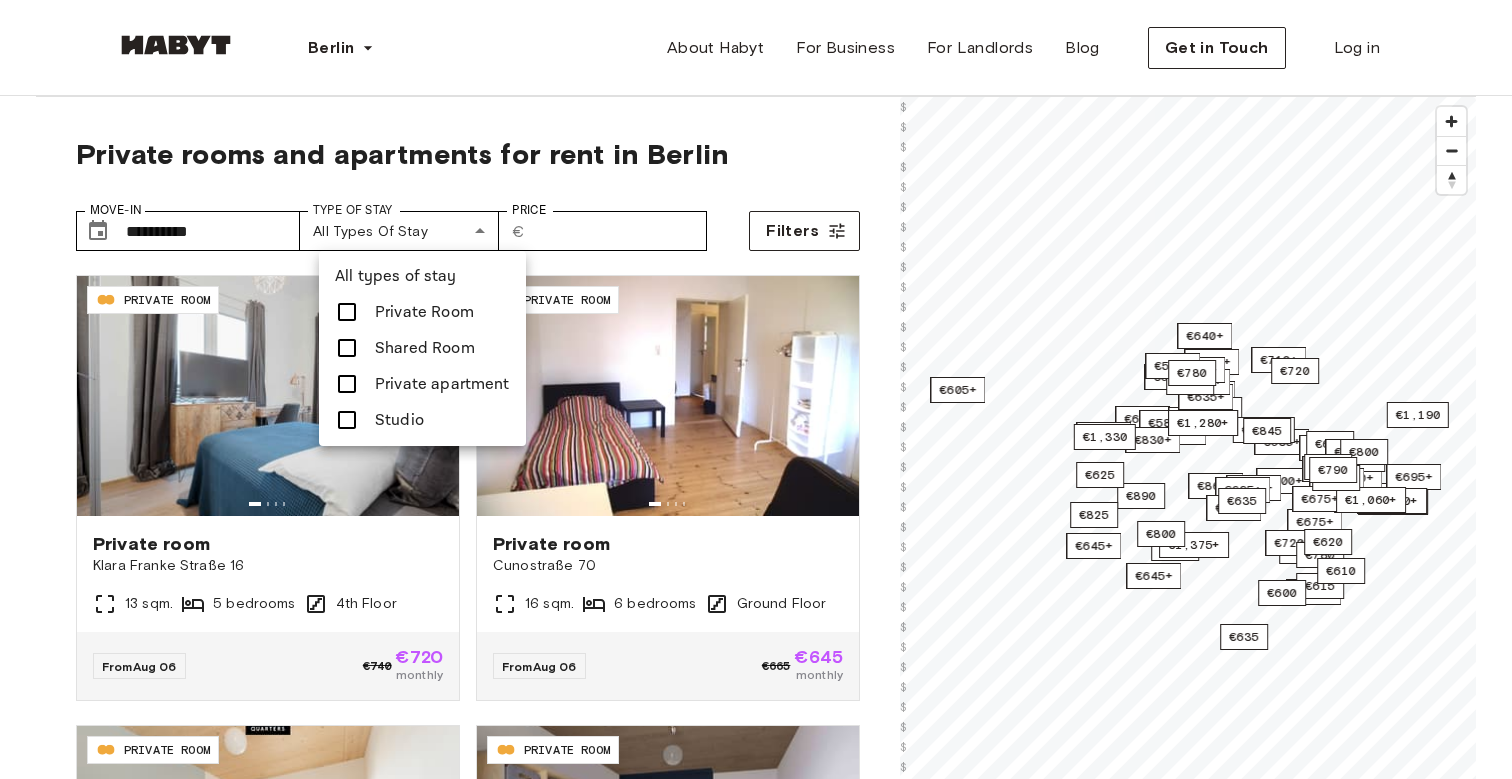 click at bounding box center (756, 389) 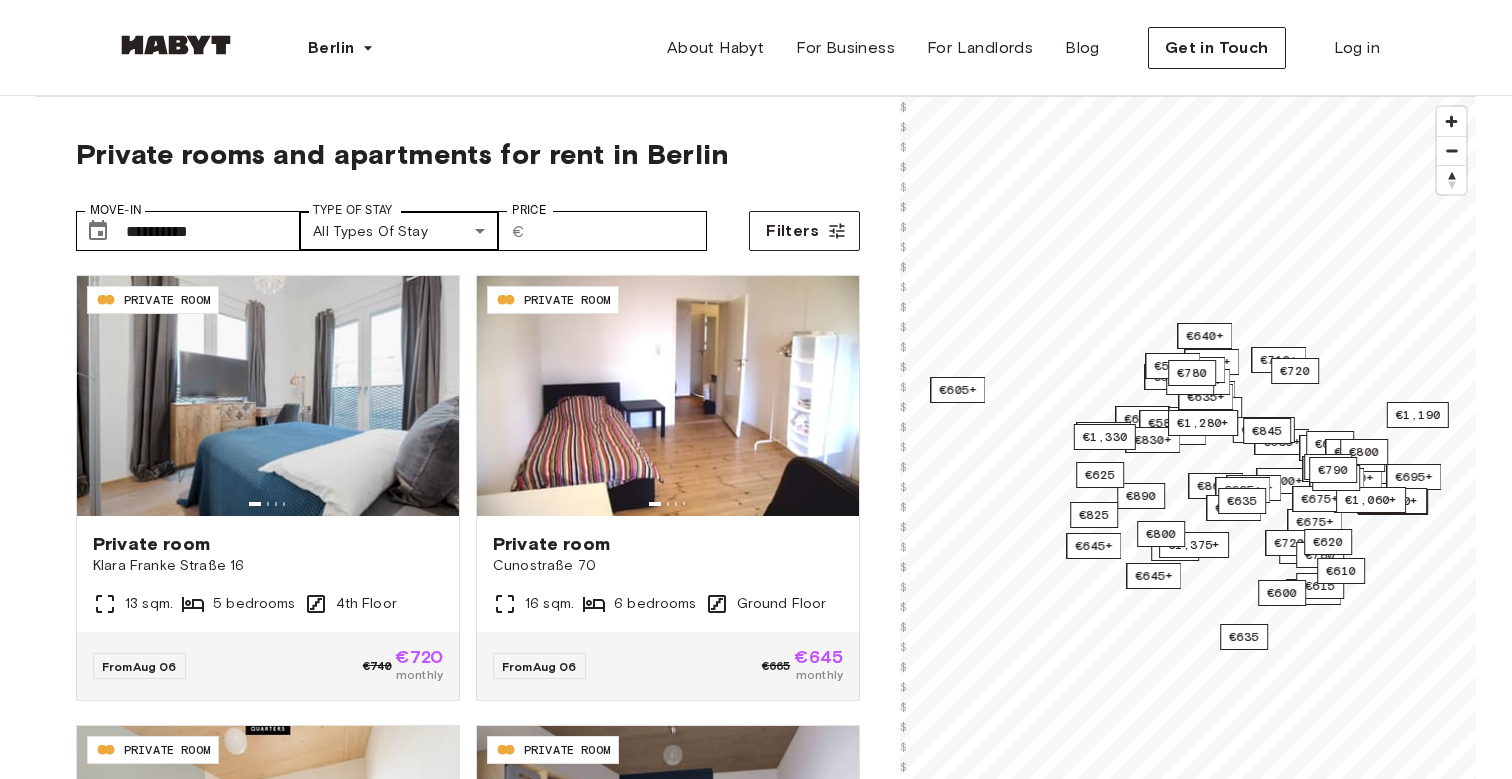 click on "**********" at bounding box center [756, 2397] 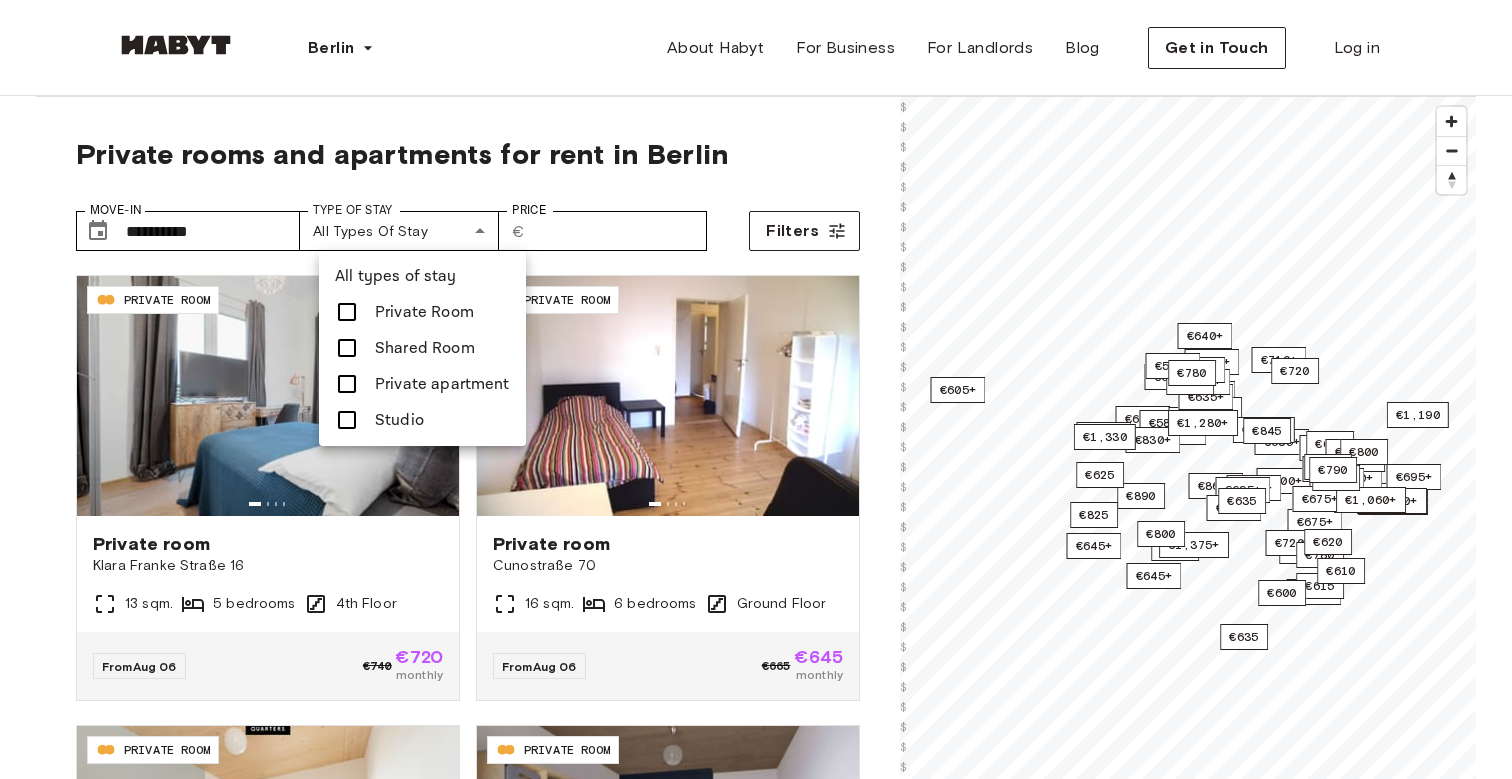 click at bounding box center [347, 312] 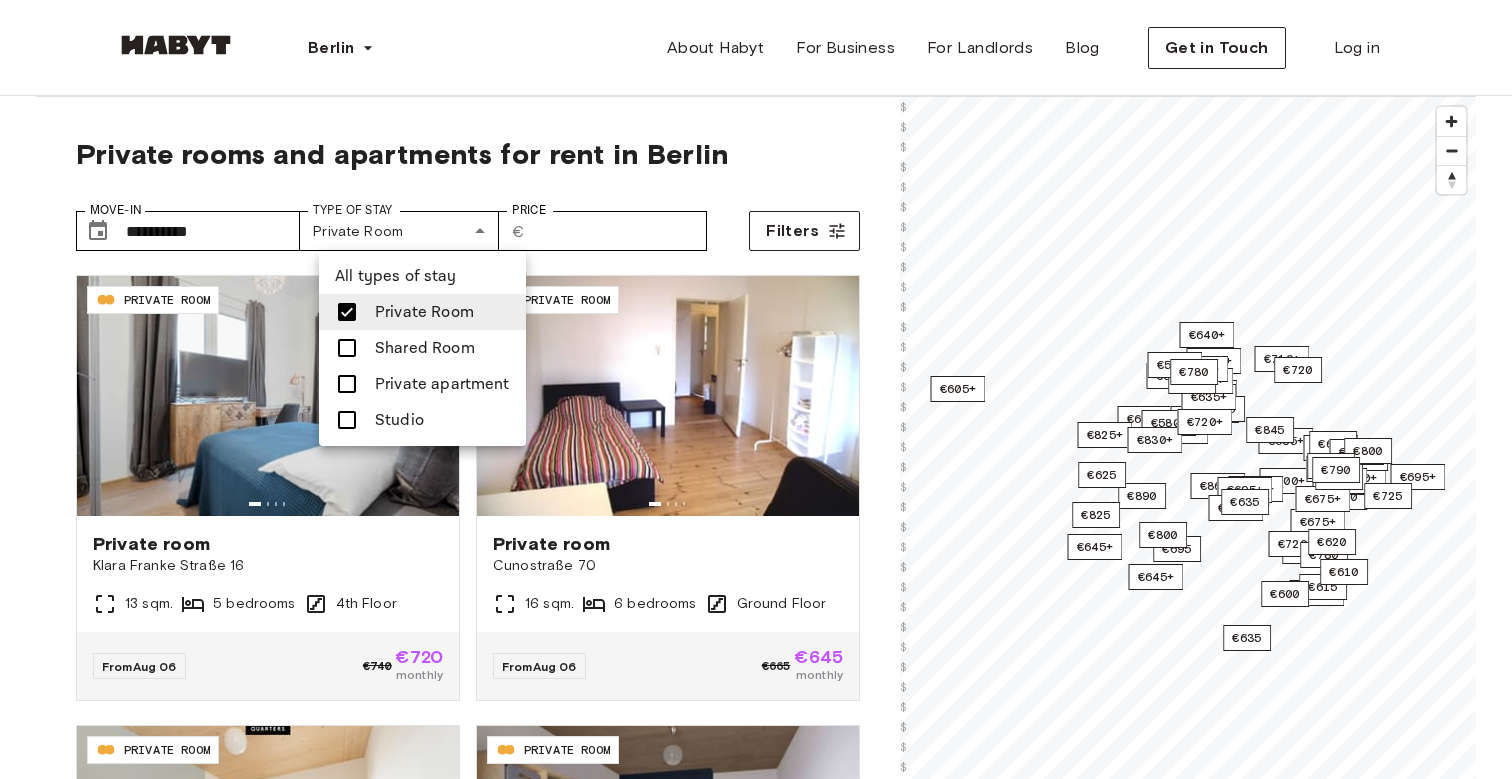 click at bounding box center (347, 420) 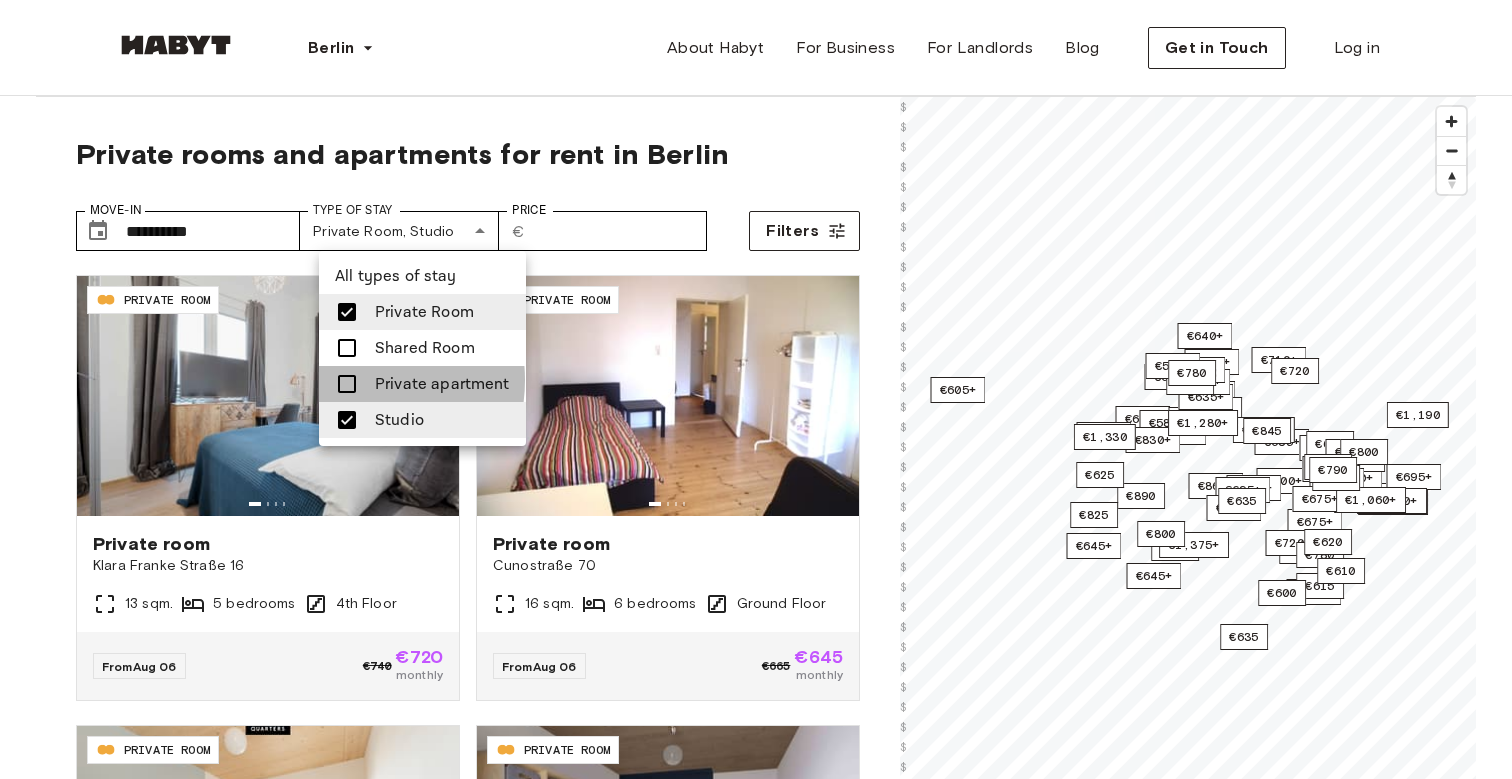 click at bounding box center (347, 384) 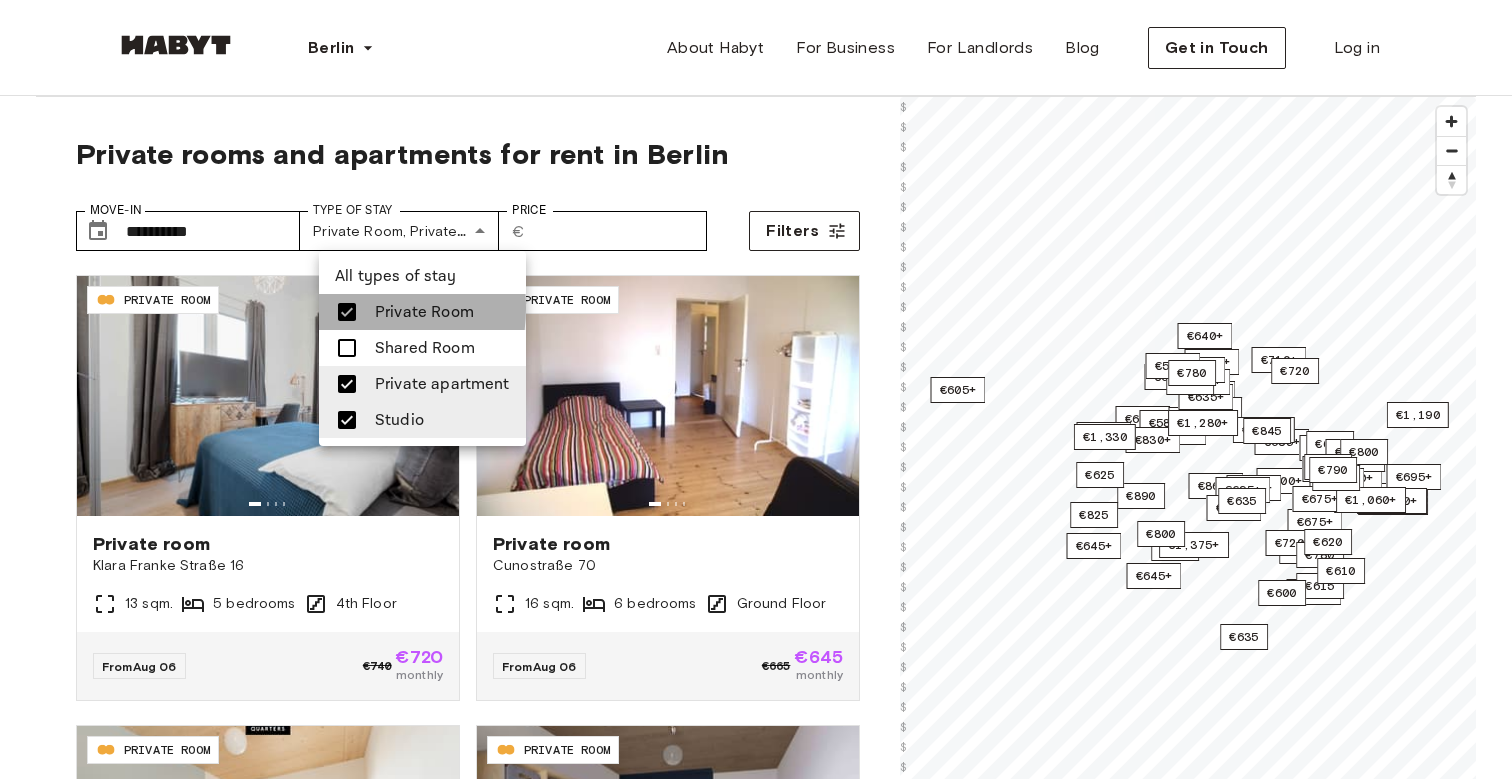 click at bounding box center [347, 312] 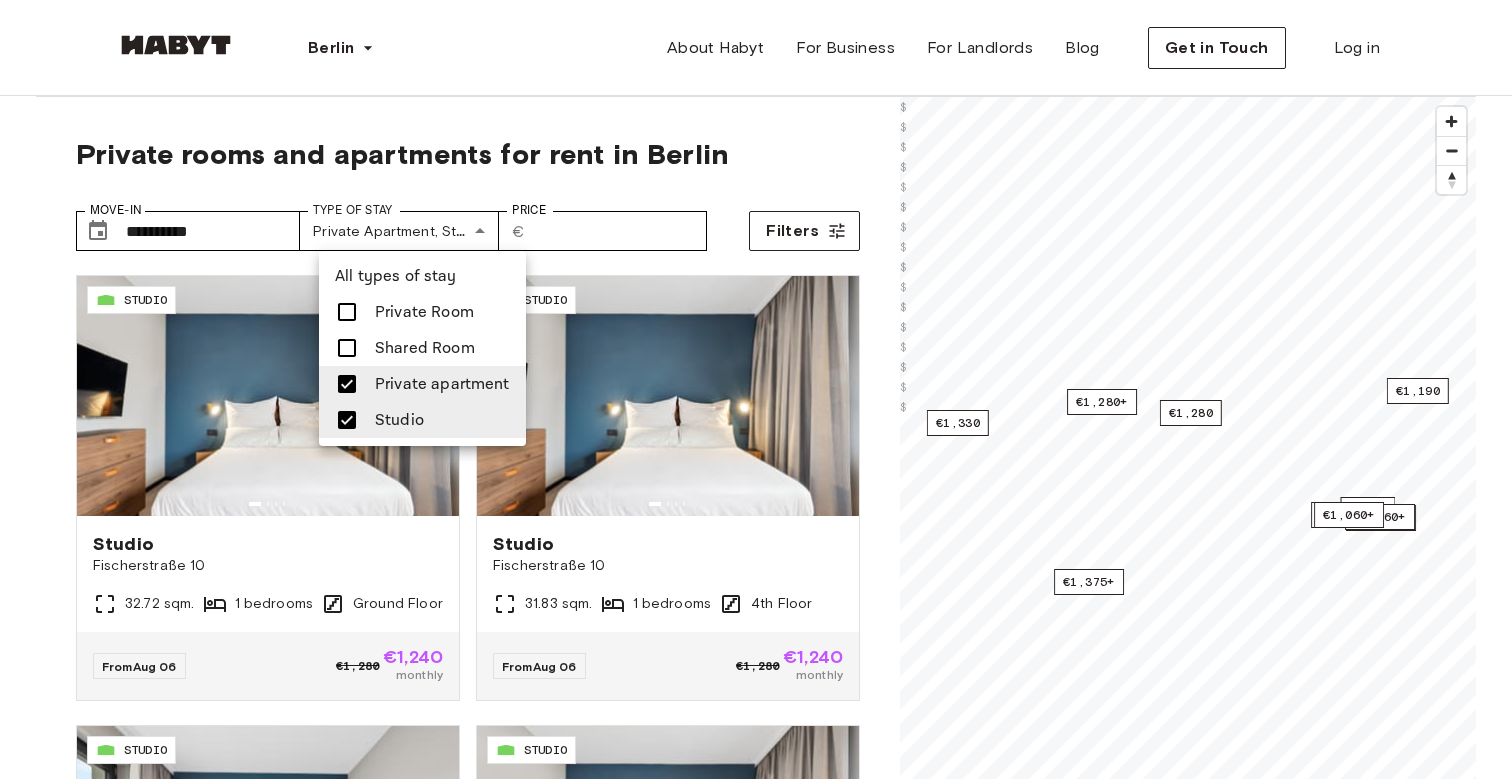 click at bounding box center (756, 389) 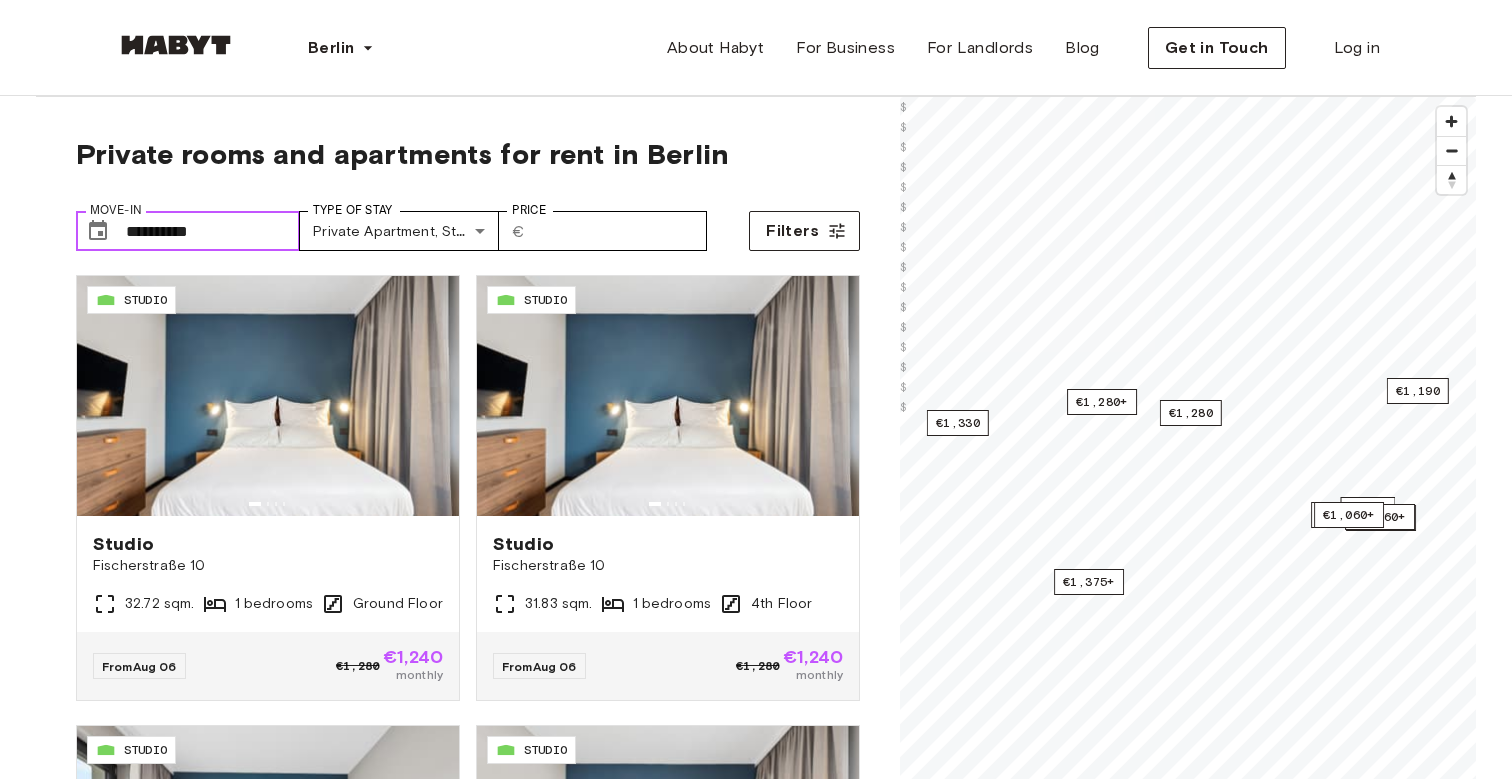 click on "**********" at bounding box center [213, 231] 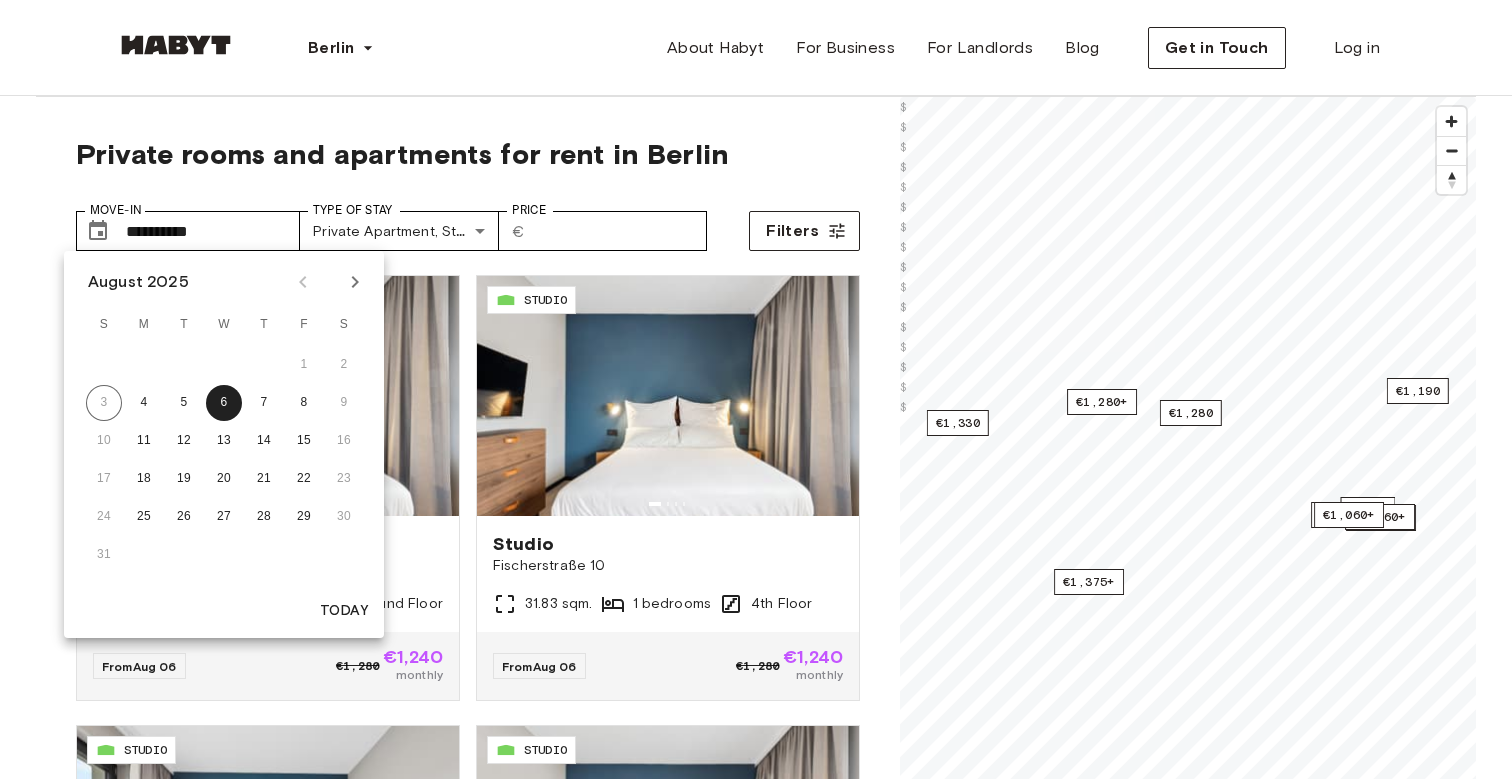 click 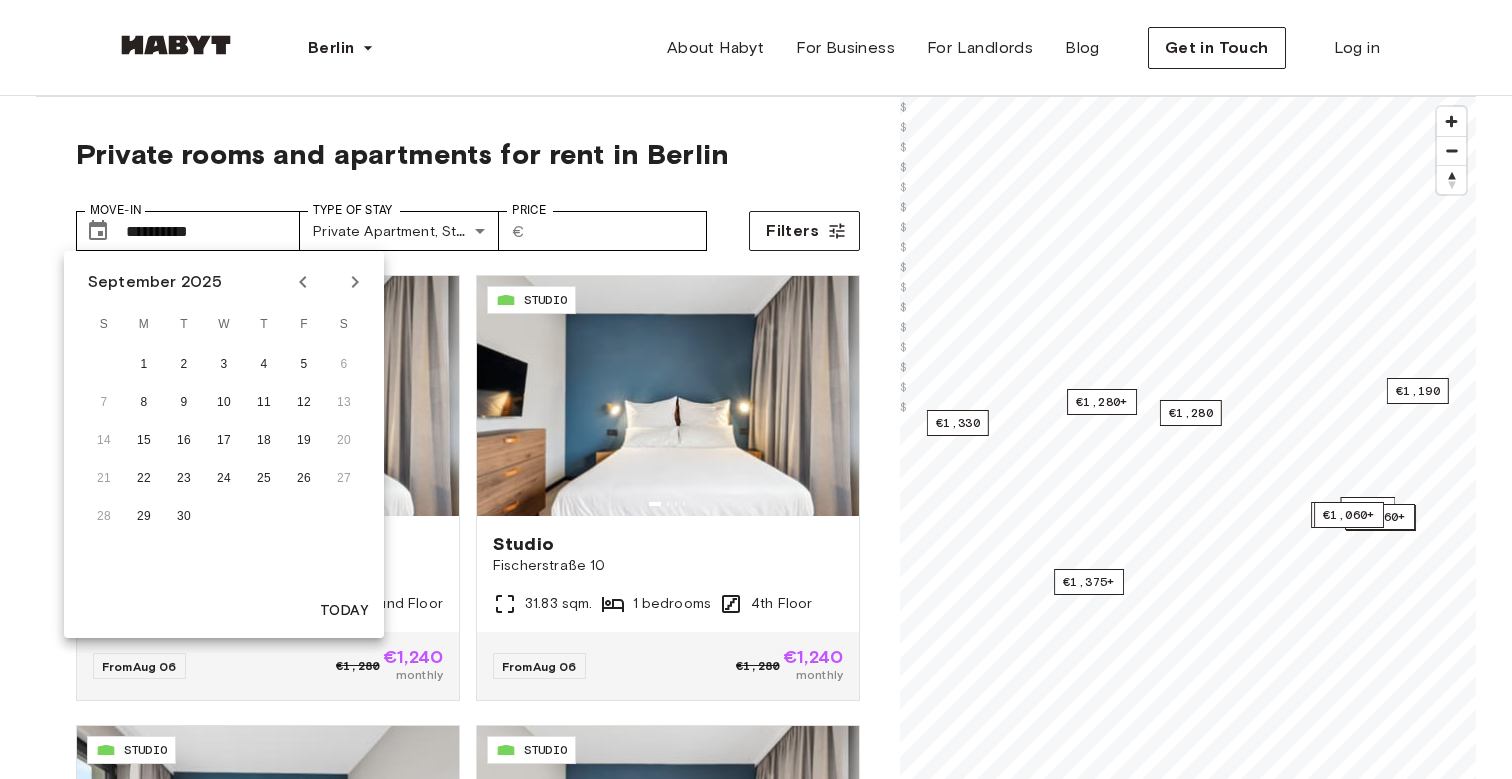 click 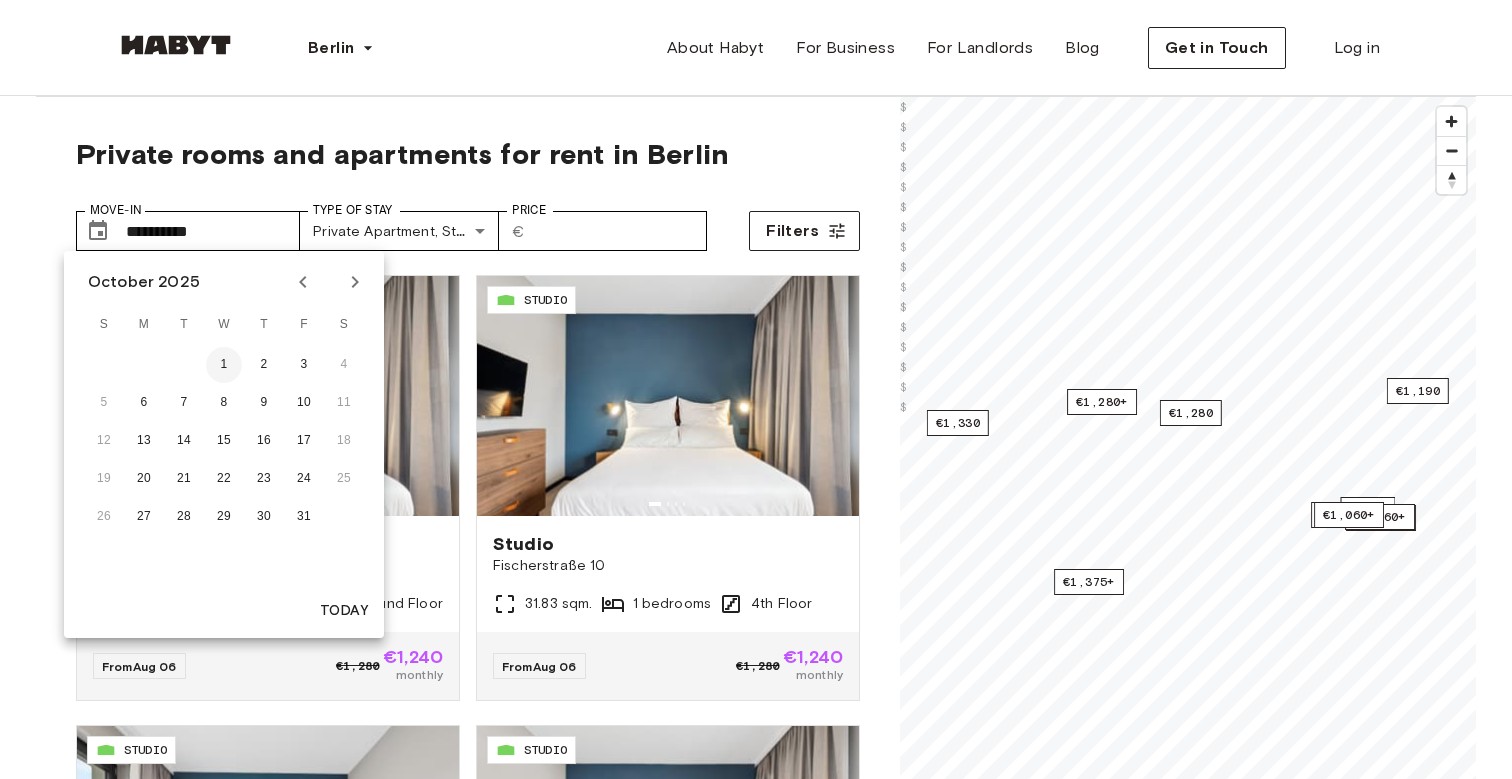 click on "1" at bounding box center (224, 365) 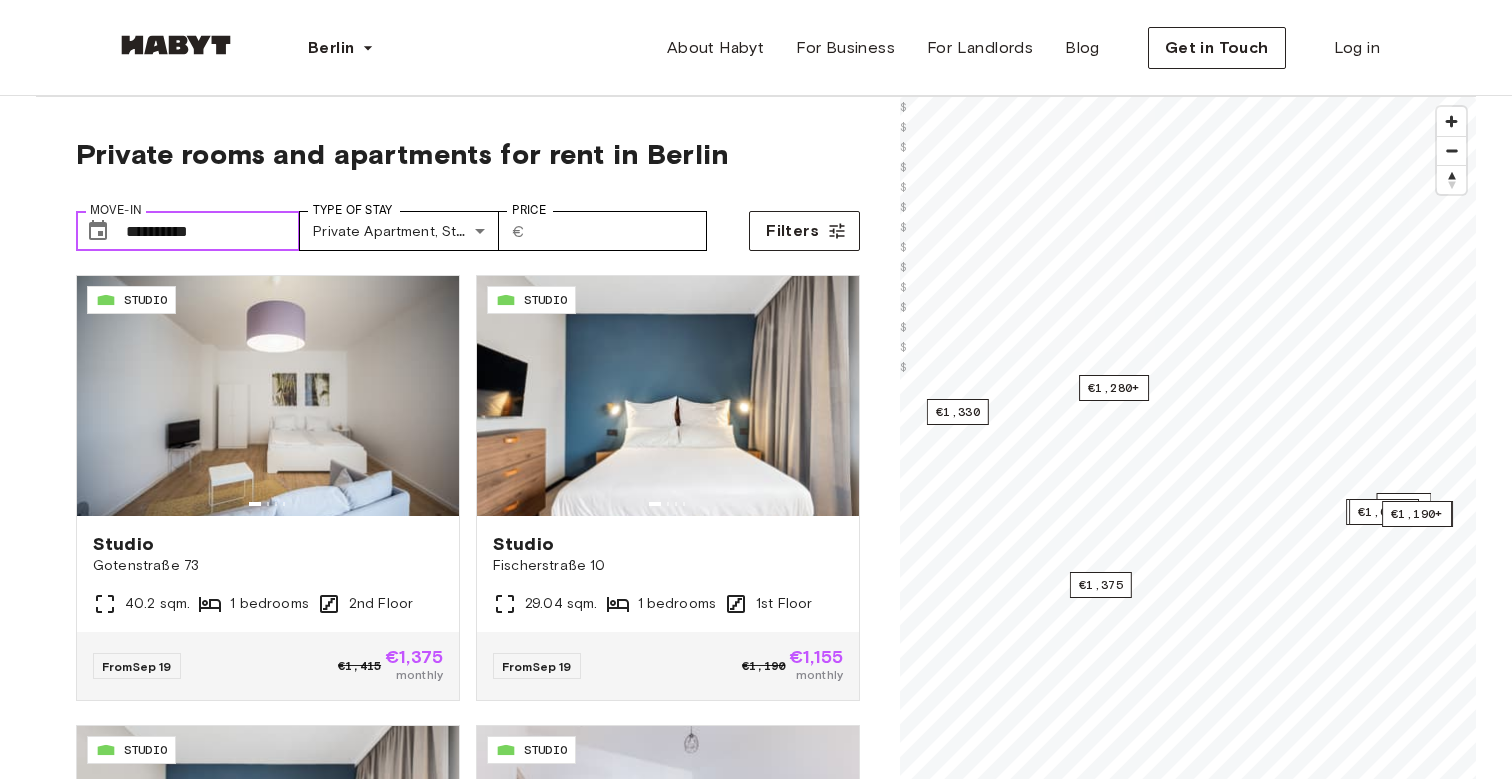 click on "**********" at bounding box center (213, 231) 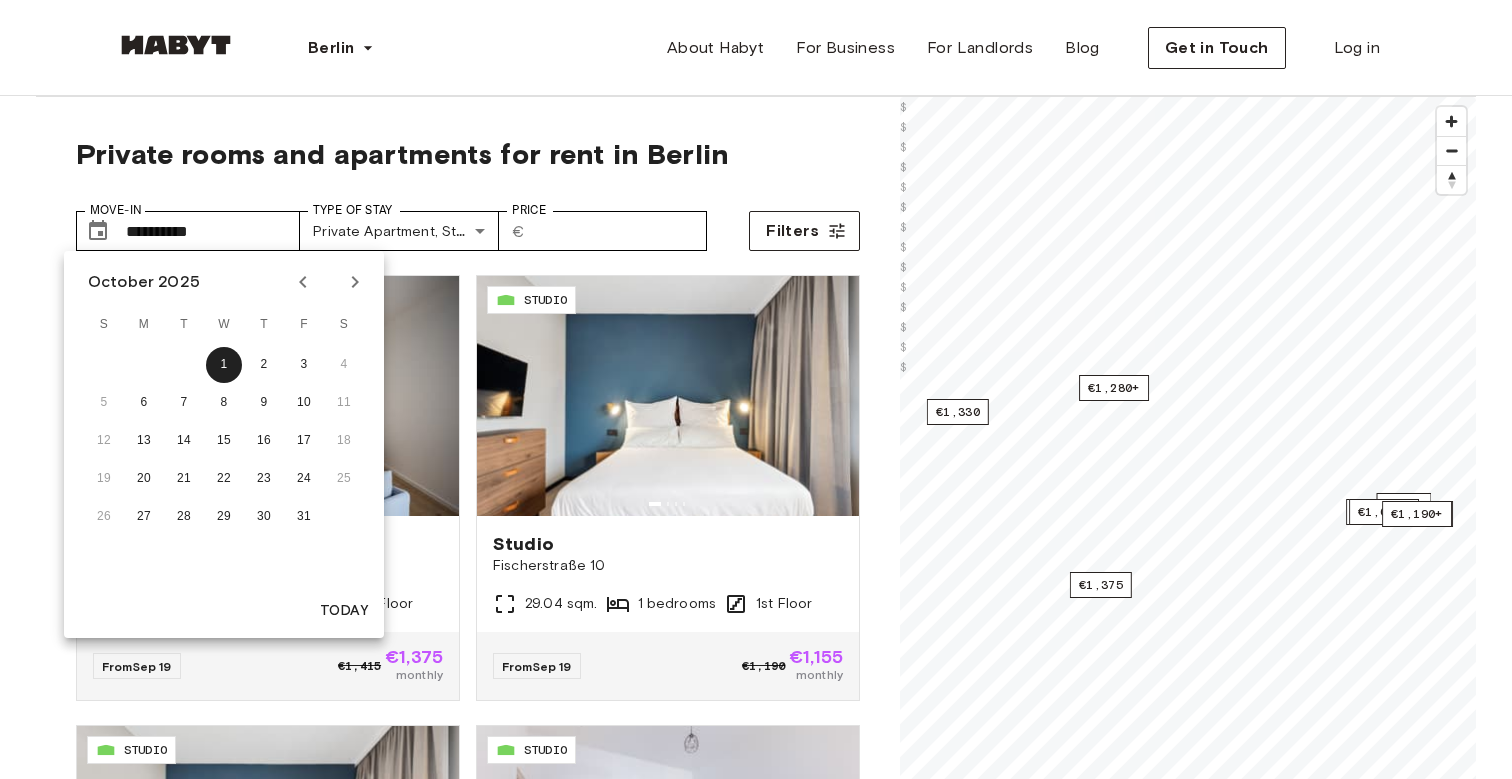click 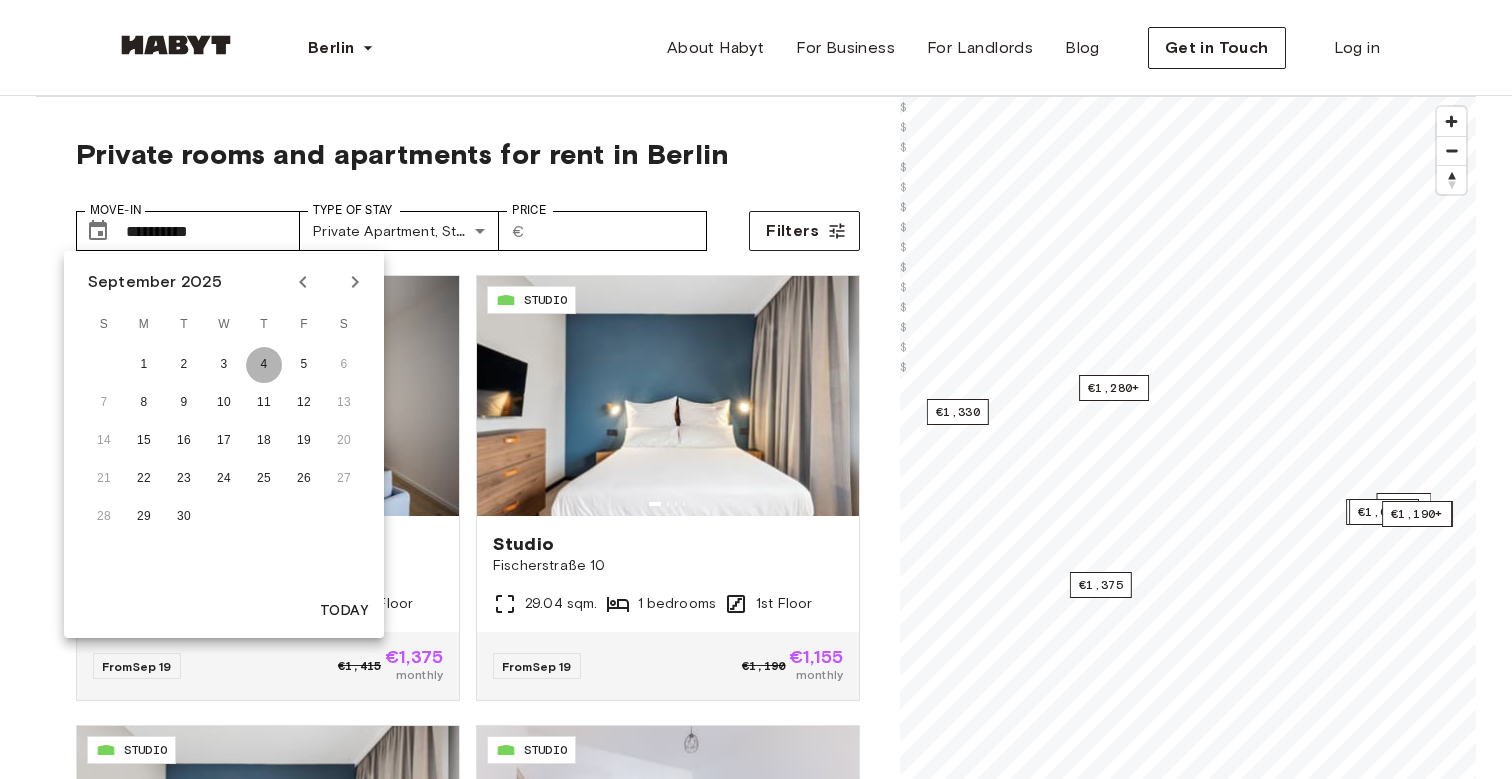 click on "4" at bounding box center [264, 365] 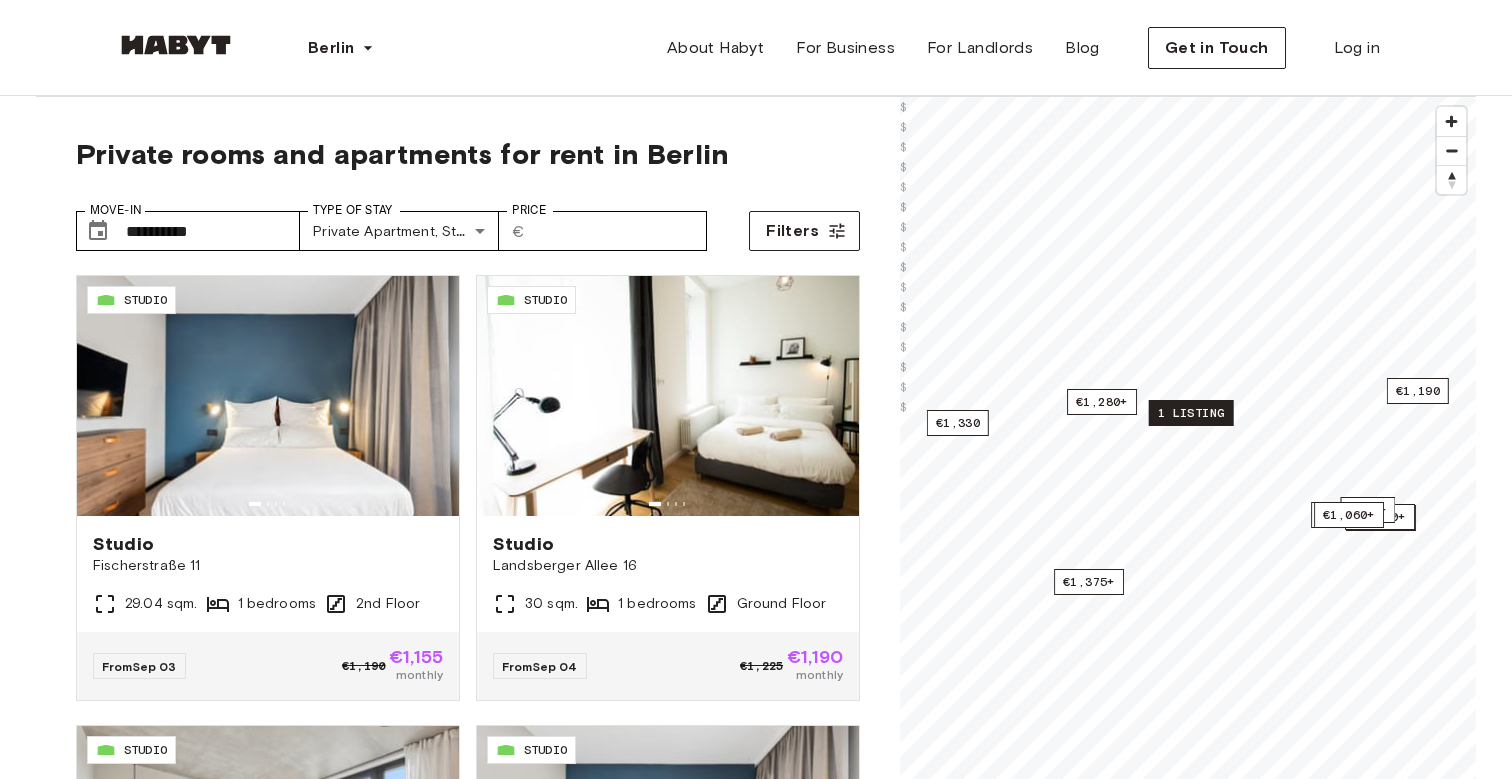 click on "1 listing" at bounding box center (1191, 413) 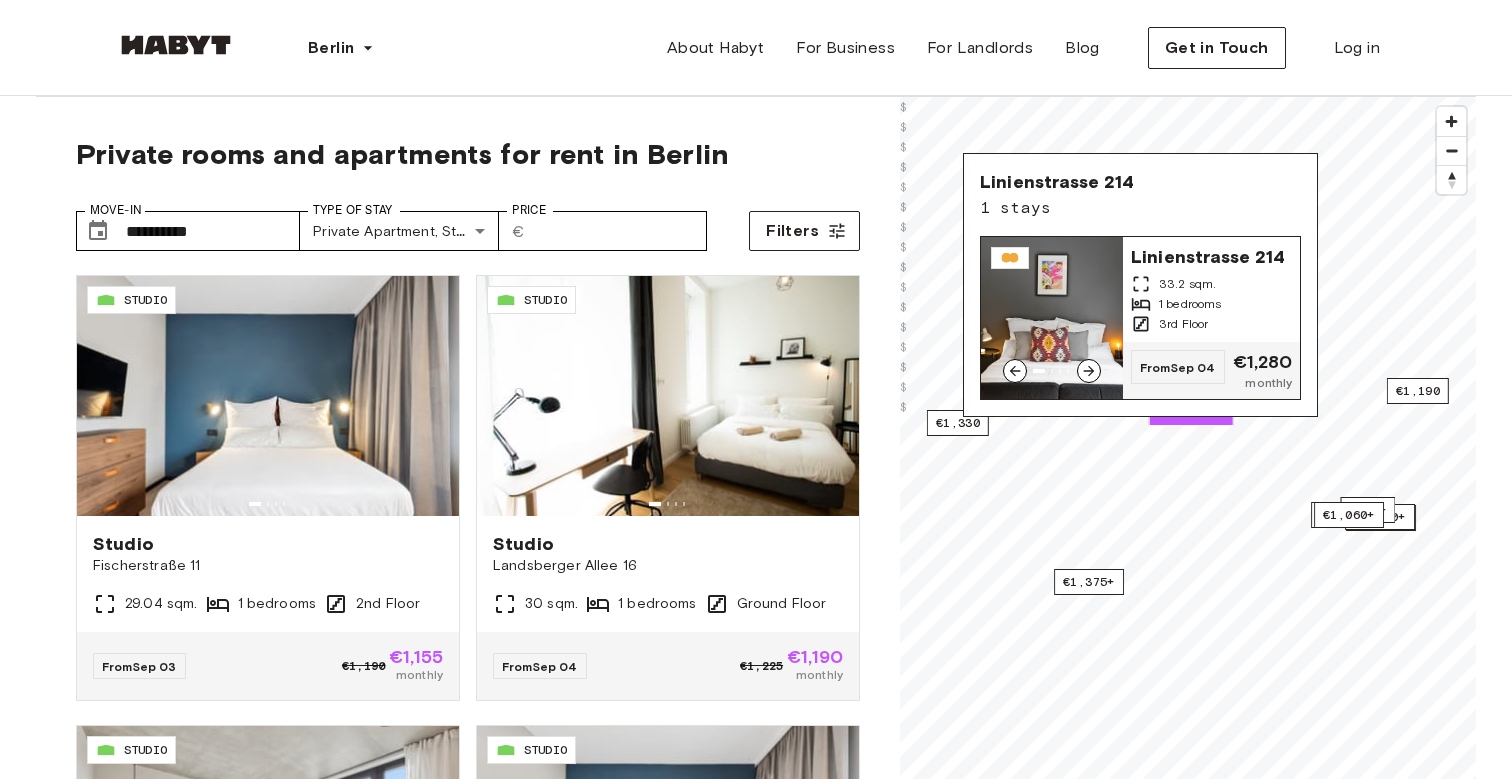 click on "Linienstrasse 214" at bounding box center (1211, 255) 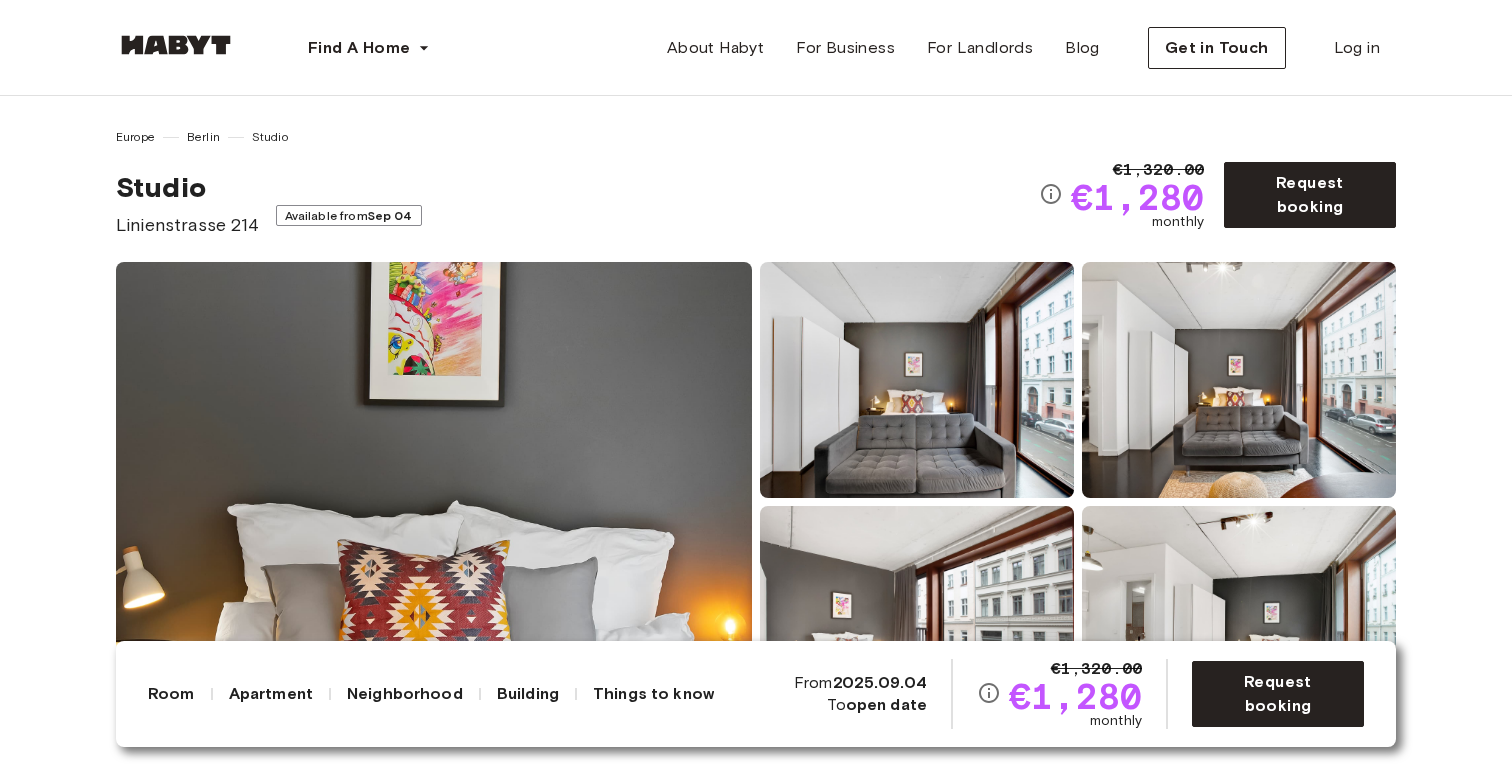 scroll, scrollTop: 71, scrollLeft: 0, axis: vertical 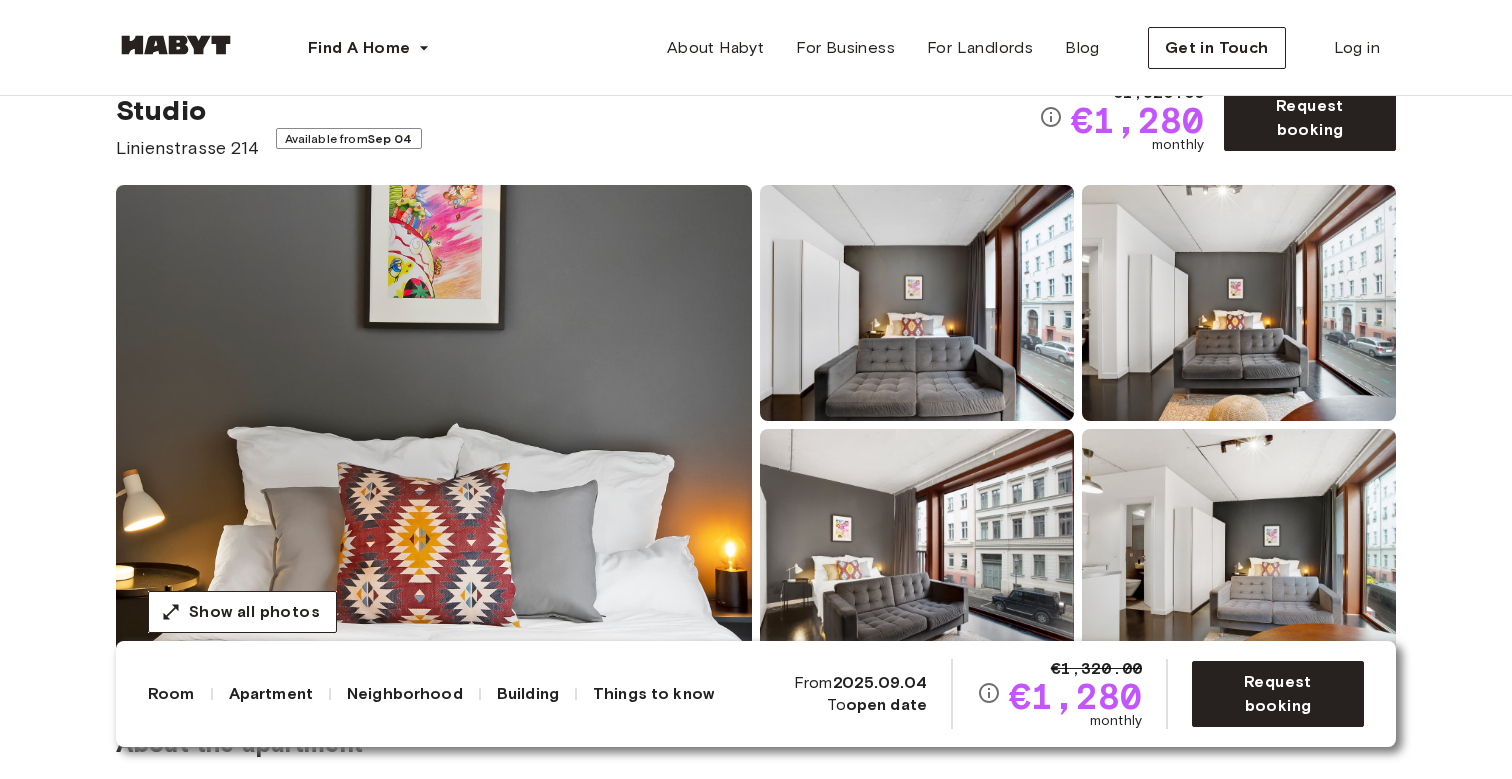 click at bounding box center [434, 425] 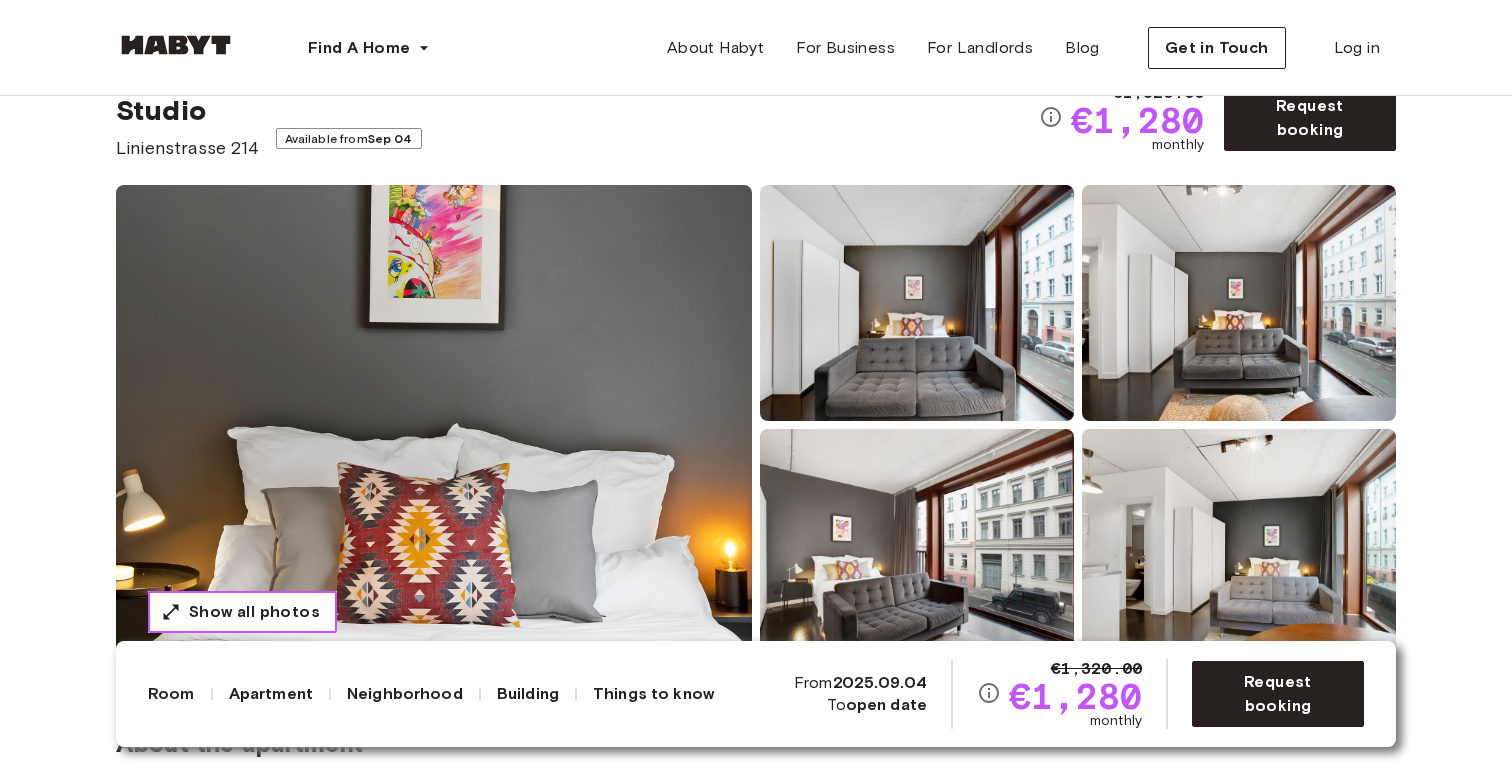 click on "Show all photos" at bounding box center [254, 612] 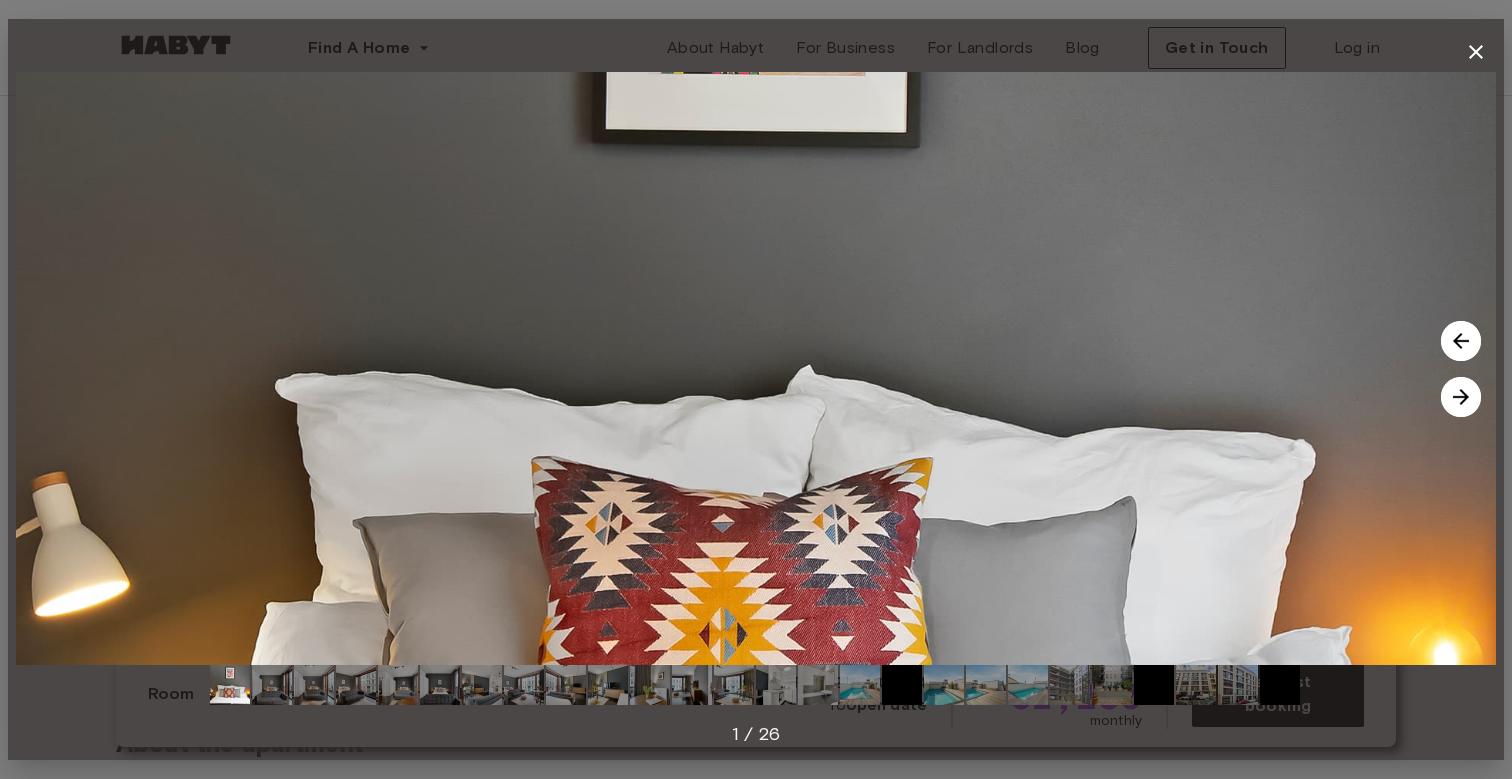 click at bounding box center (1461, 397) 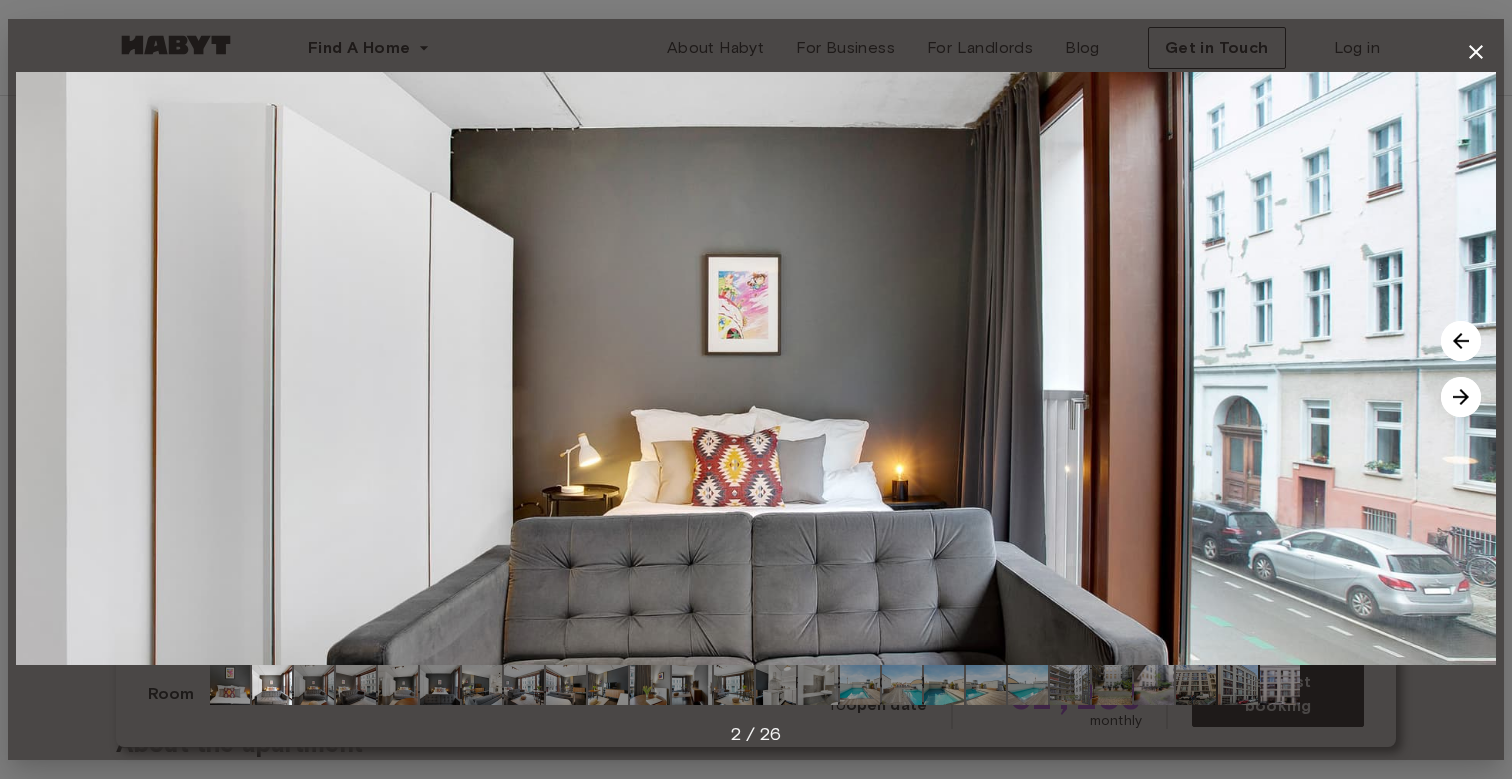 click at bounding box center [1461, 397] 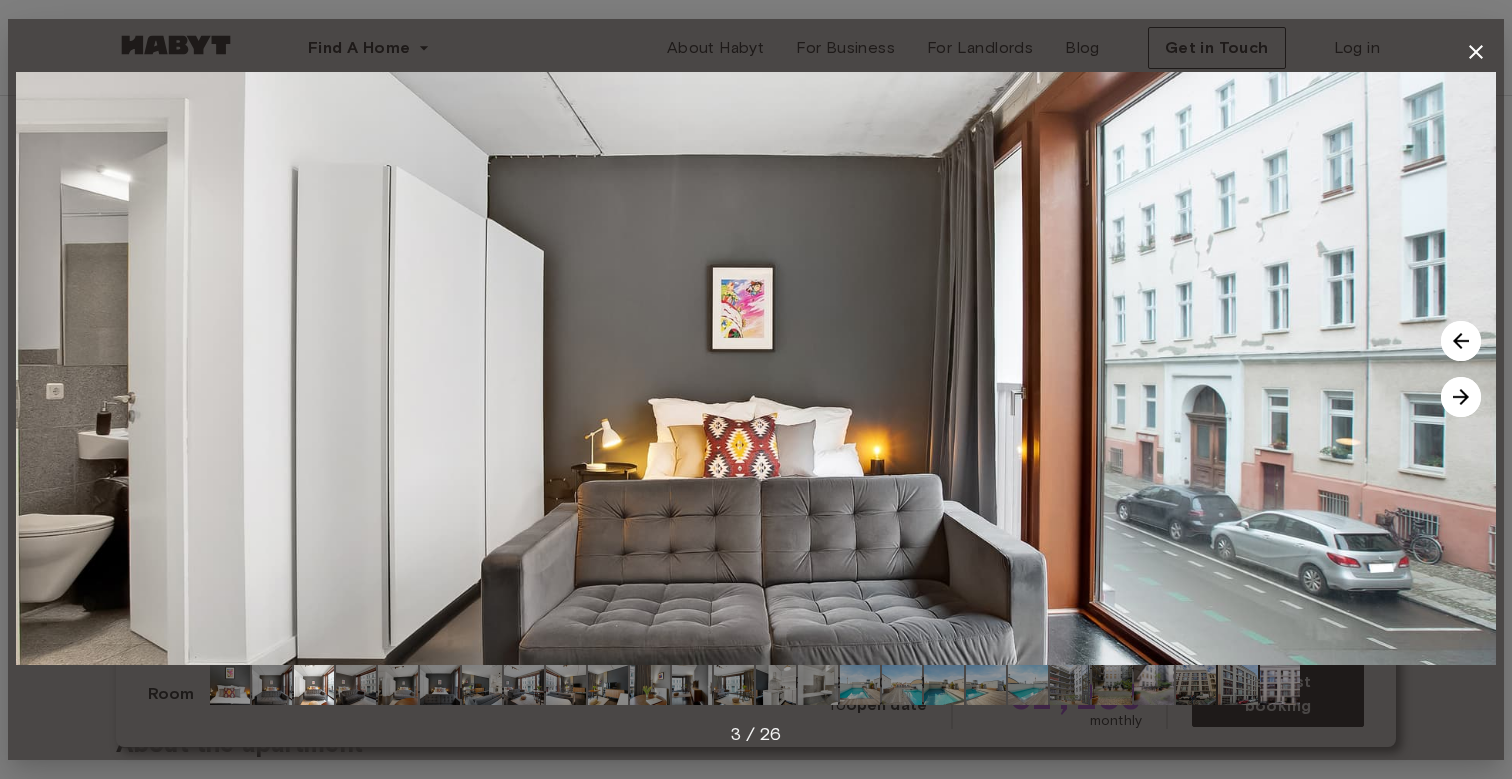 click at bounding box center (1461, 397) 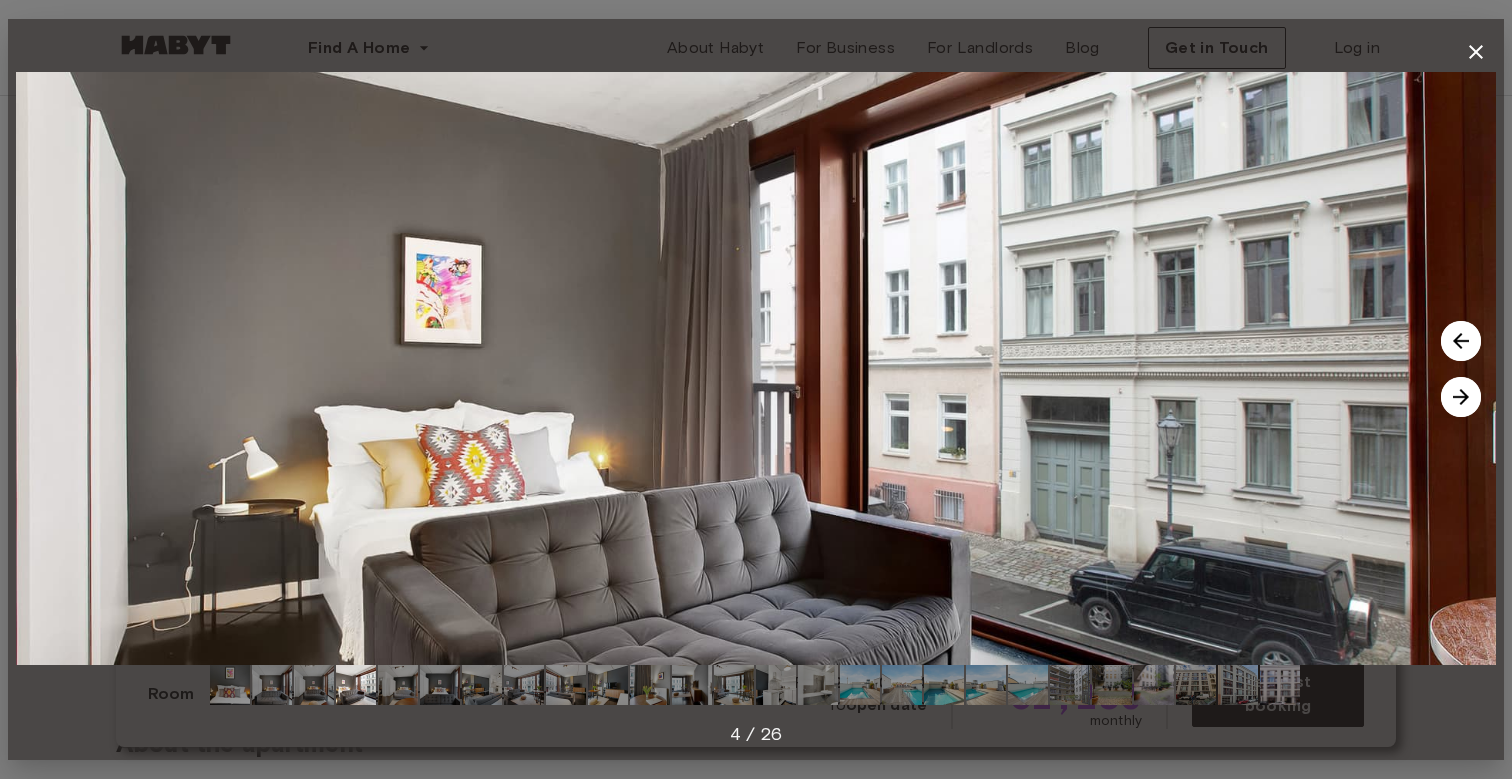 click at bounding box center [1461, 397] 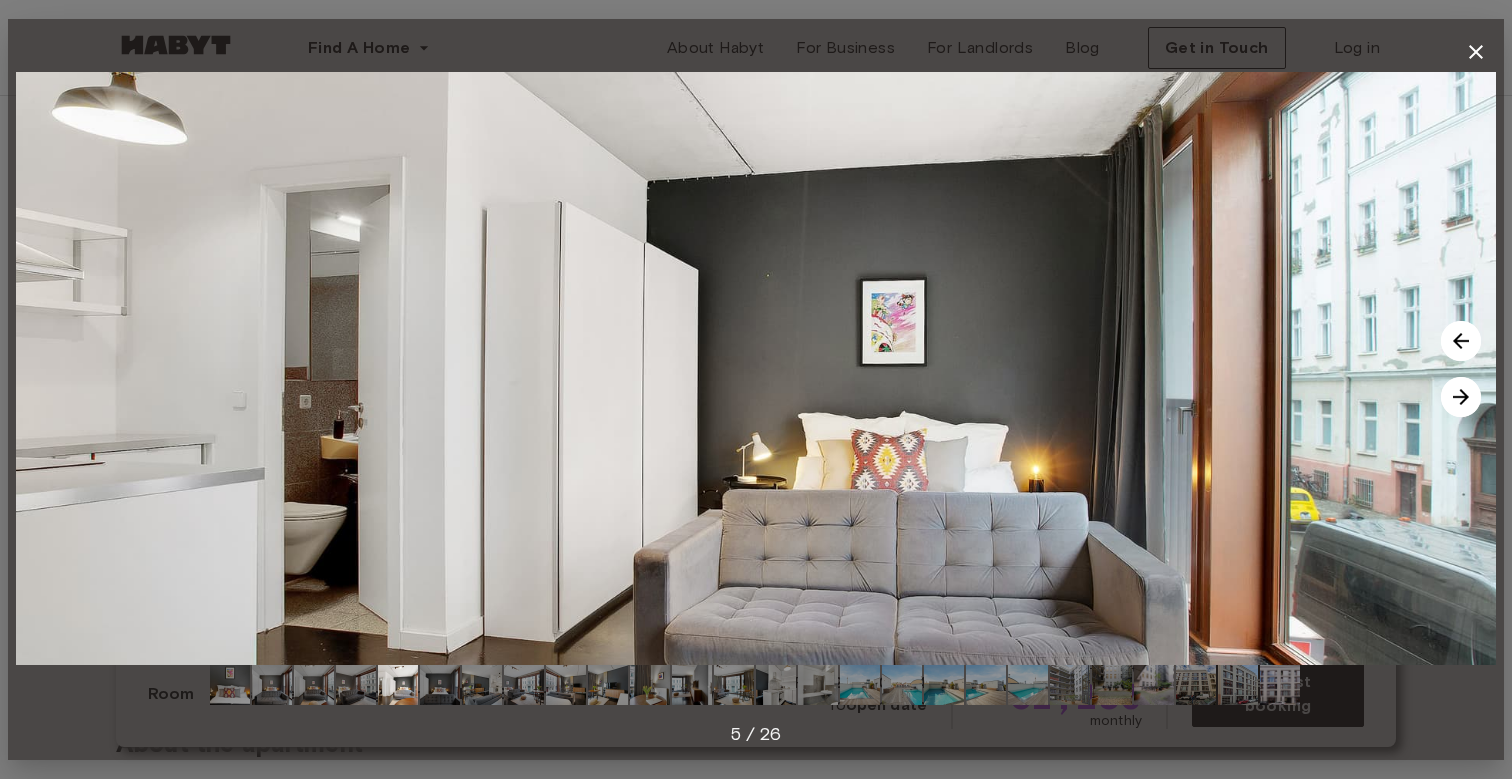 click at bounding box center [1461, 397] 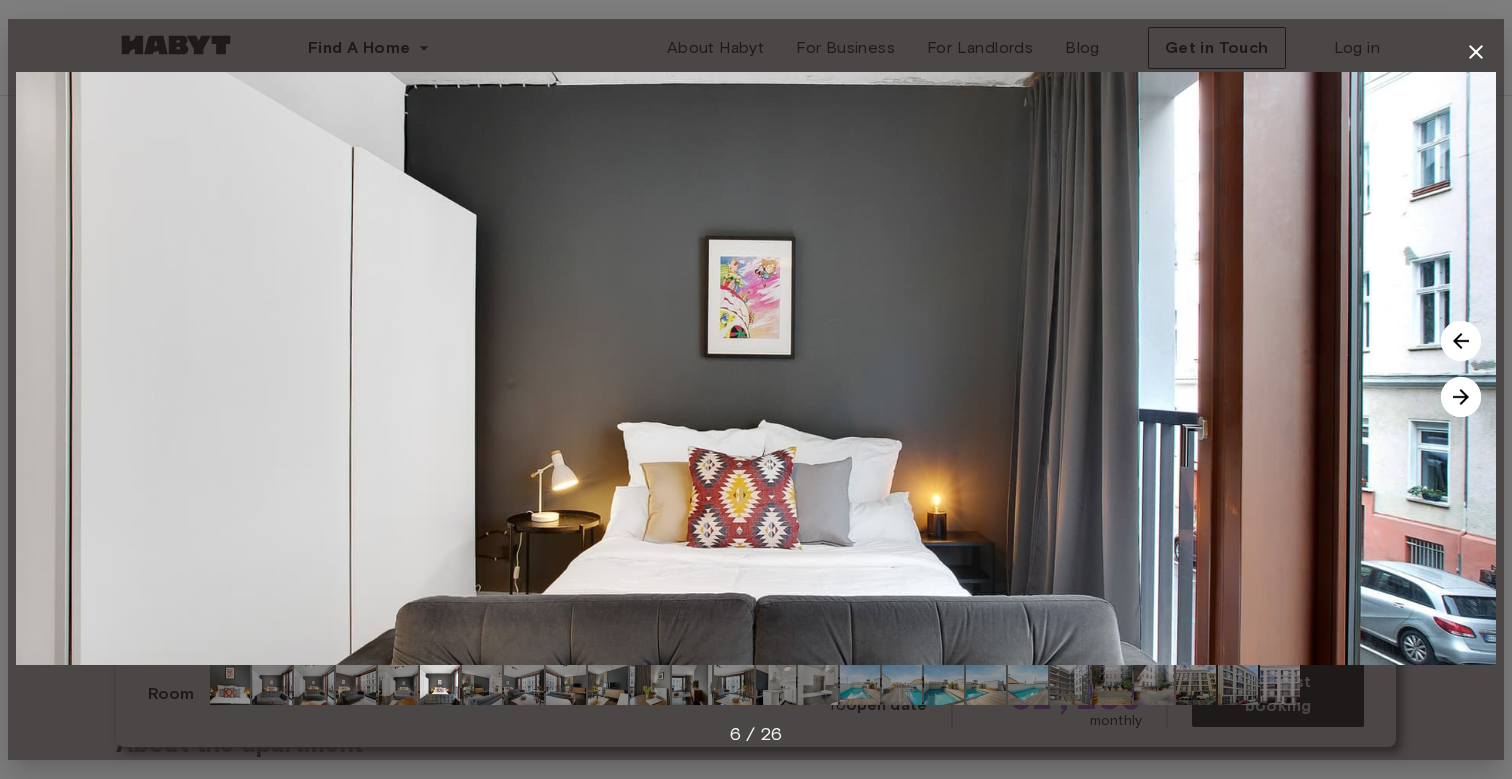 click at bounding box center (1461, 397) 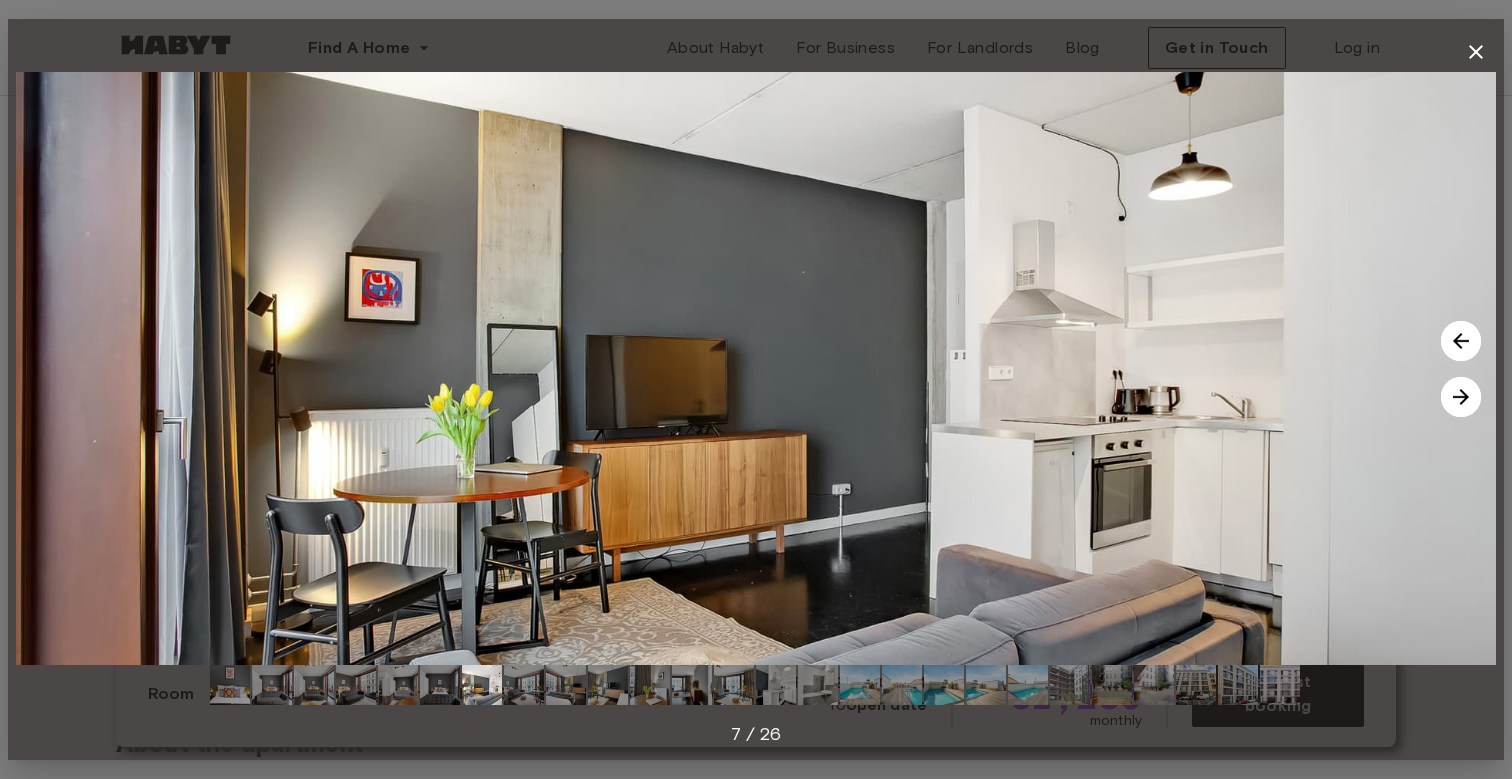 click at bounding box center [1461, 397] 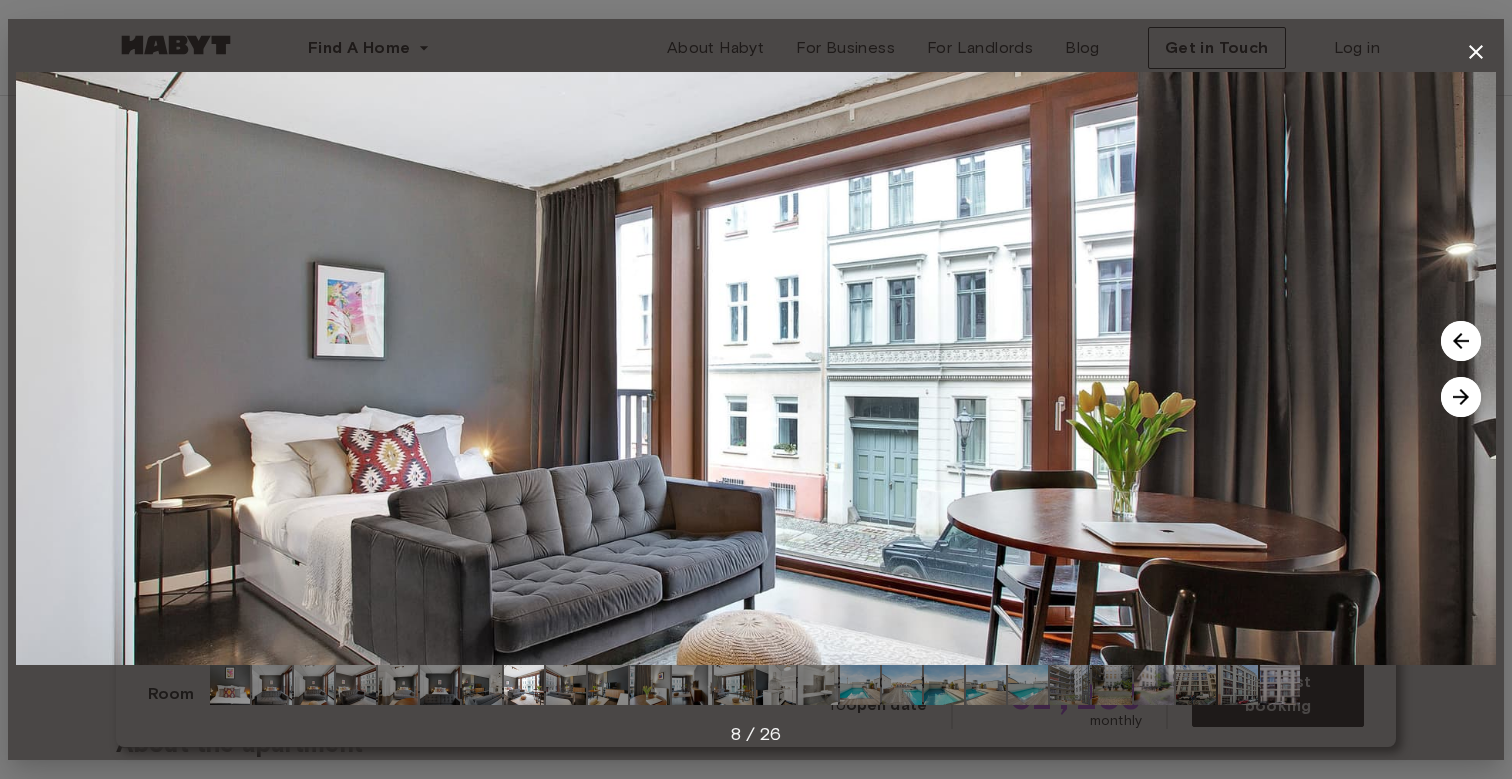 click at bounding box center (1461, 397) 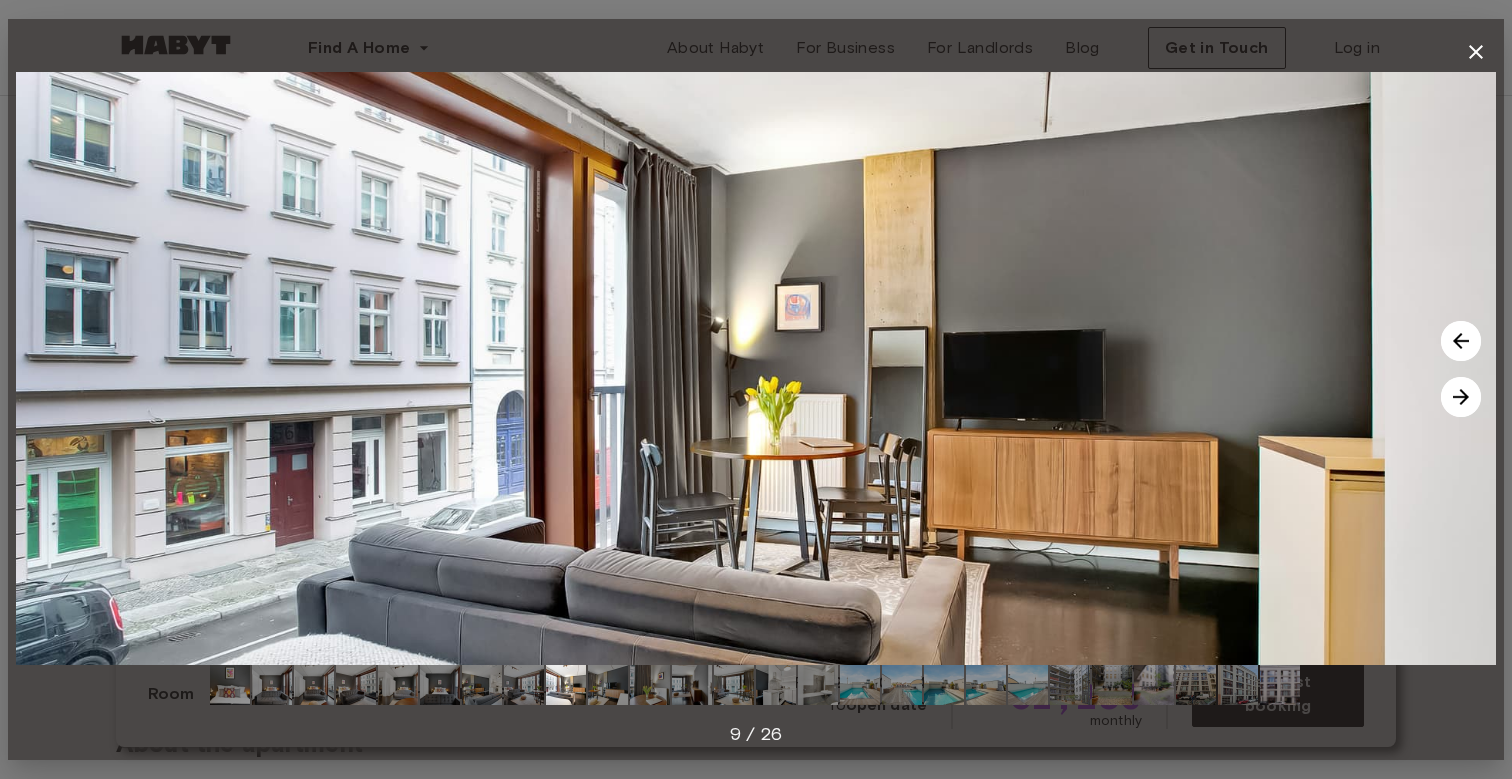 click at bounding box center [1461, 397] 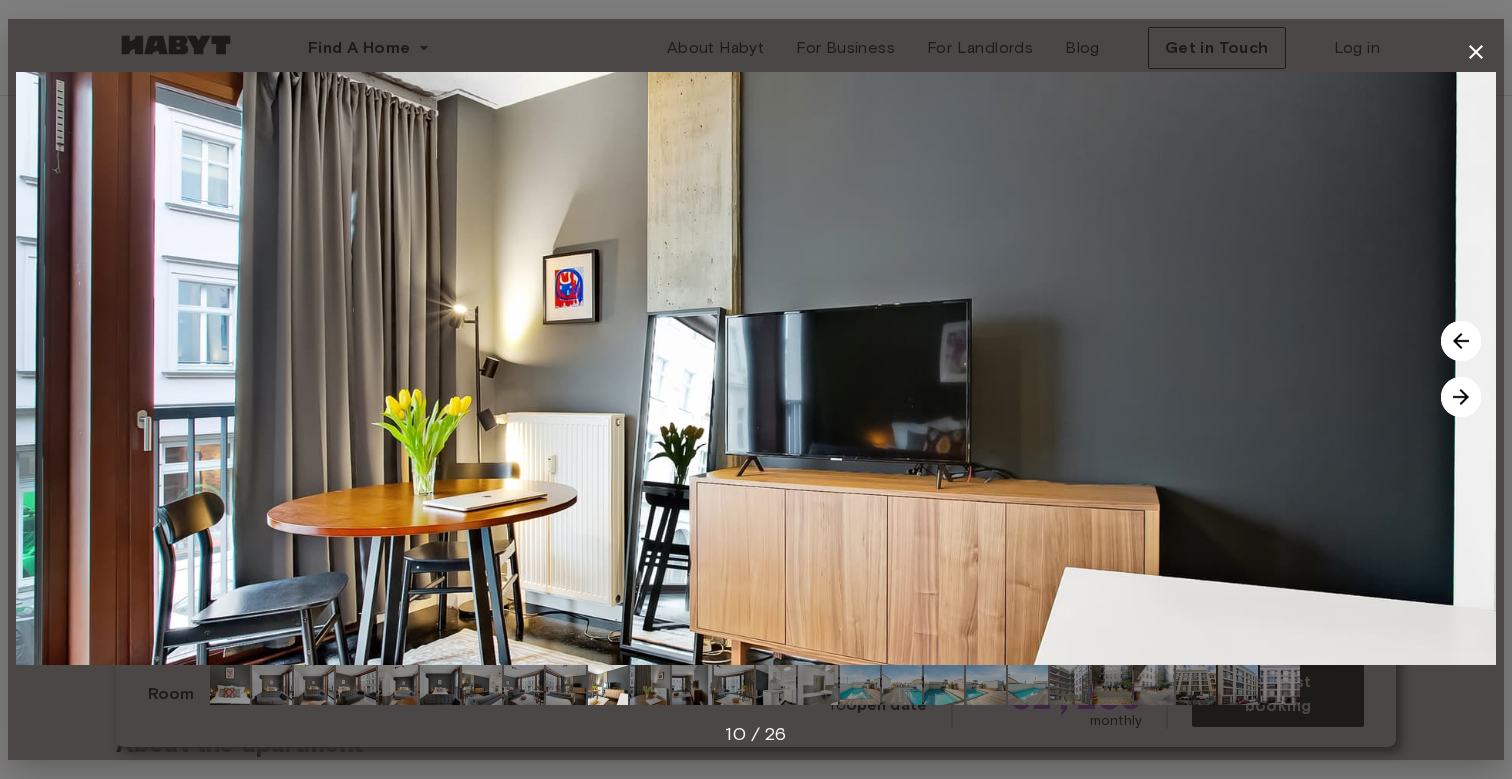 click at bounding box center (1461, 397) 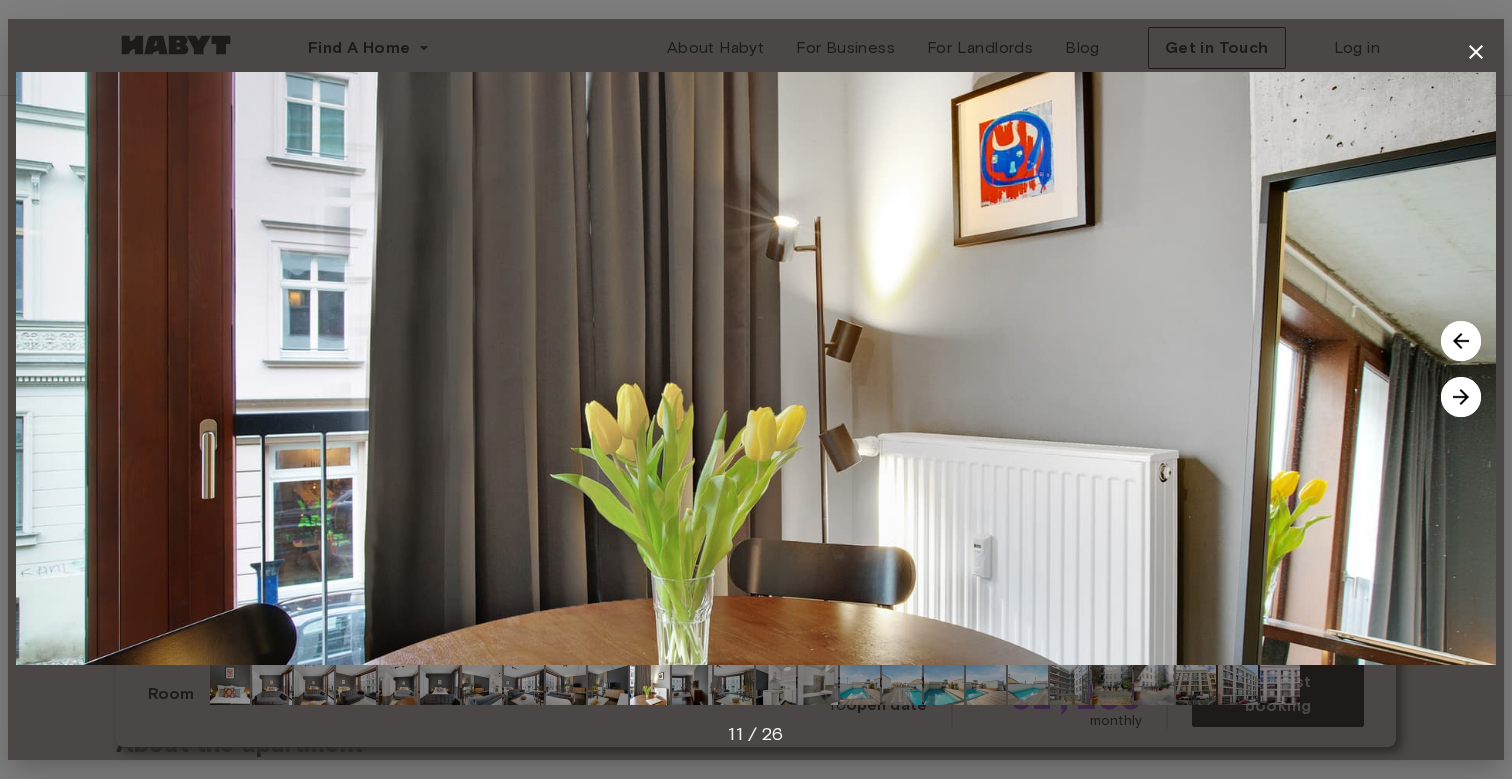 click at bounding box center (1461, 397) 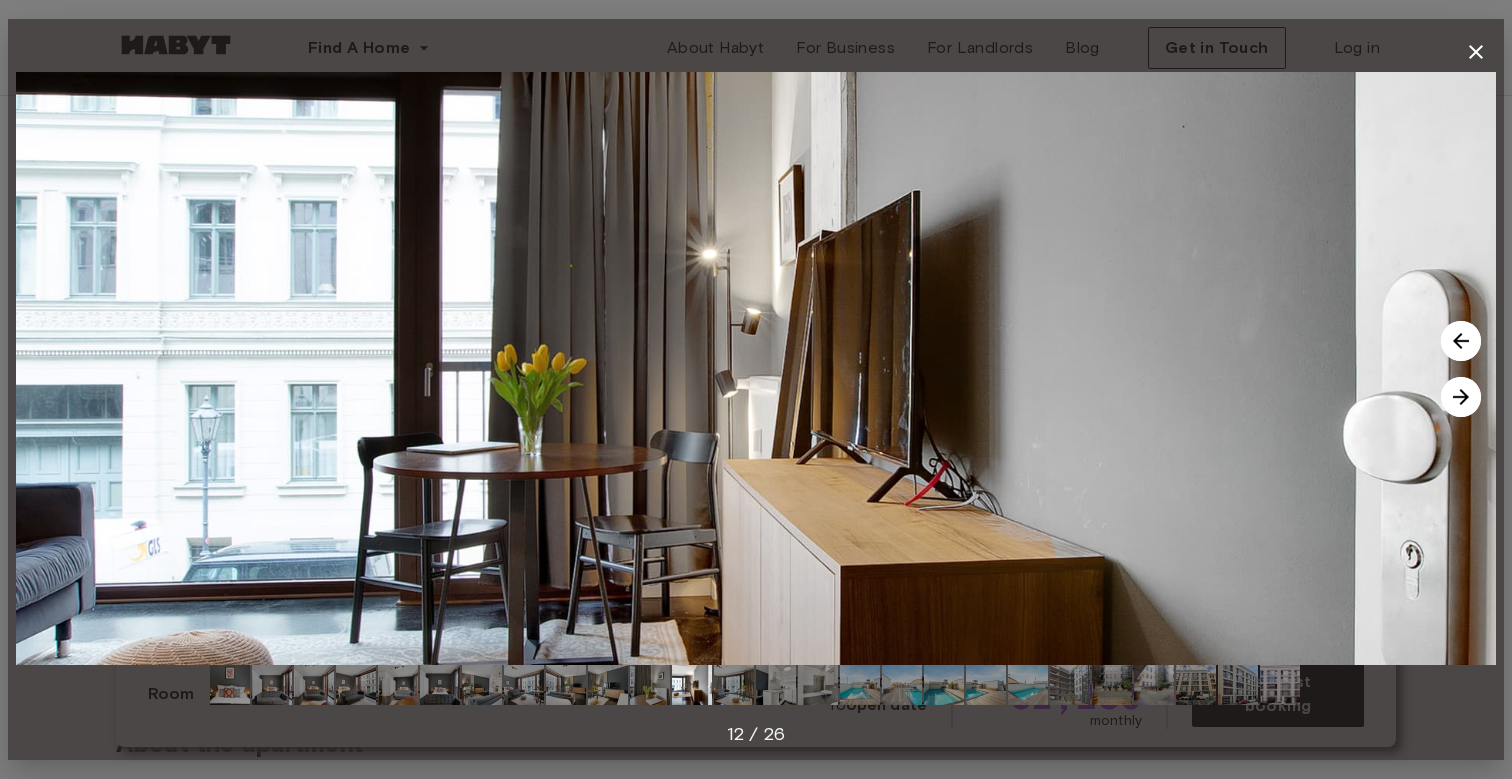 click at bounding box center (1461, 397) 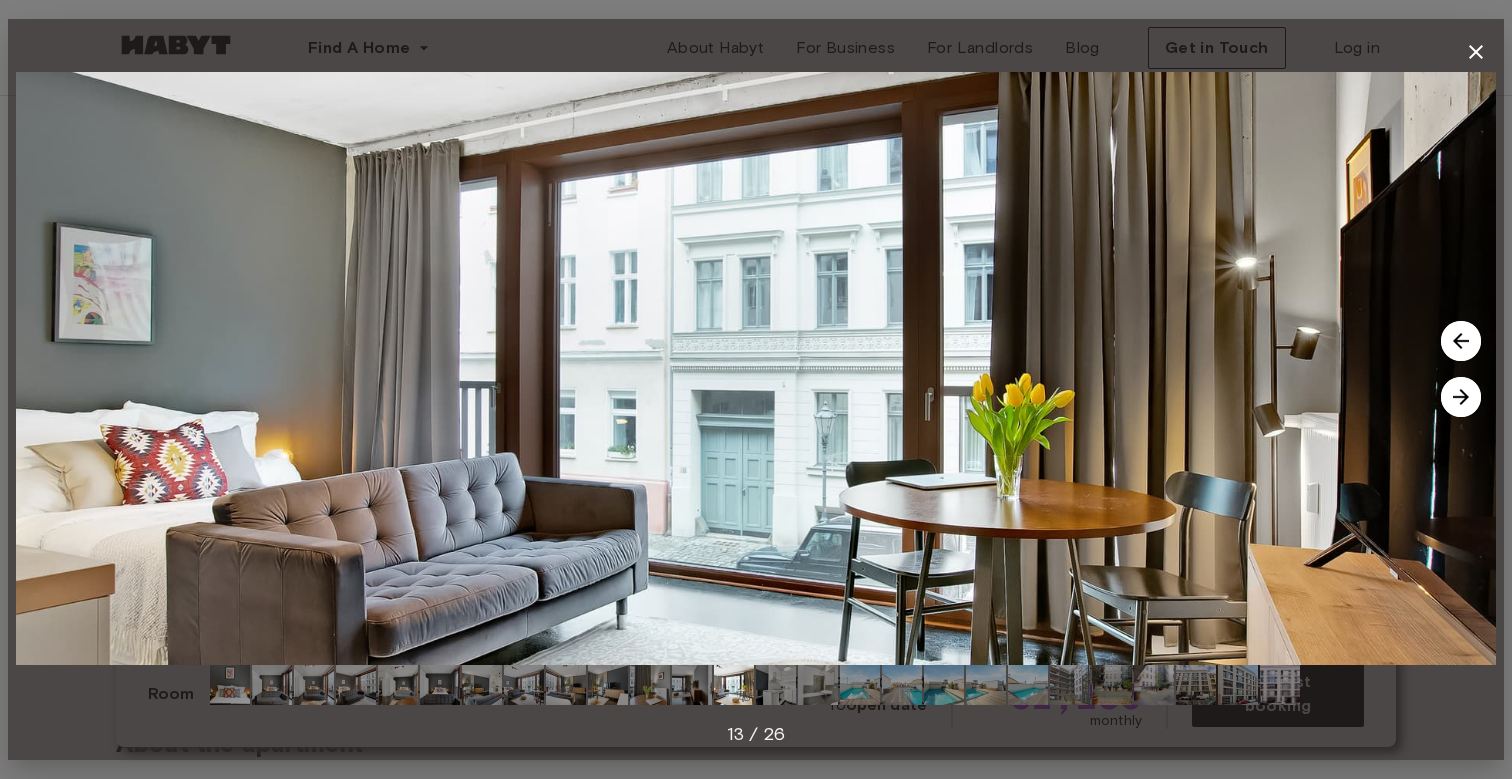 click at bounding box center (1461, 397) 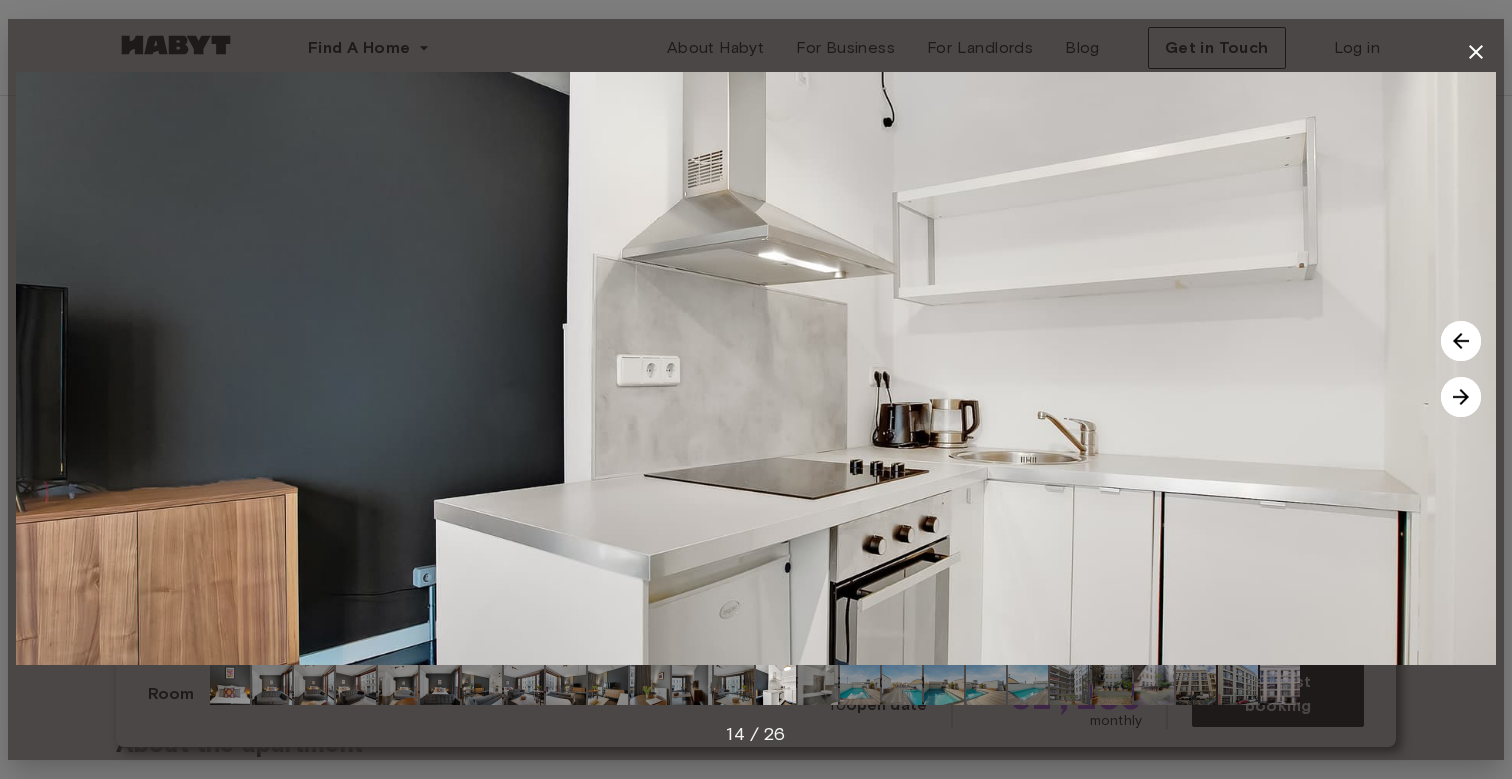 click at bounding box center [1461, 397] 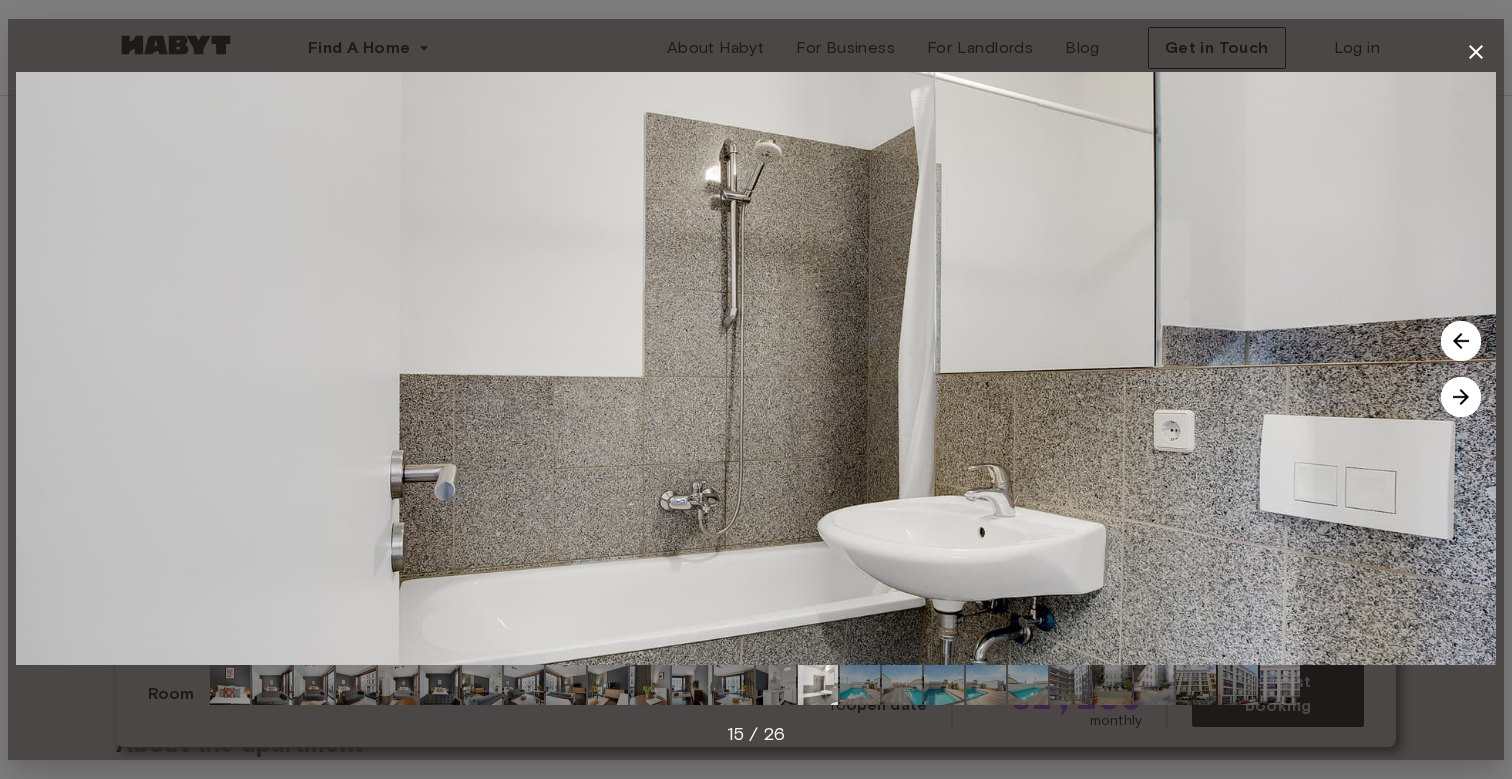 click at bounding box center [1461, 397] 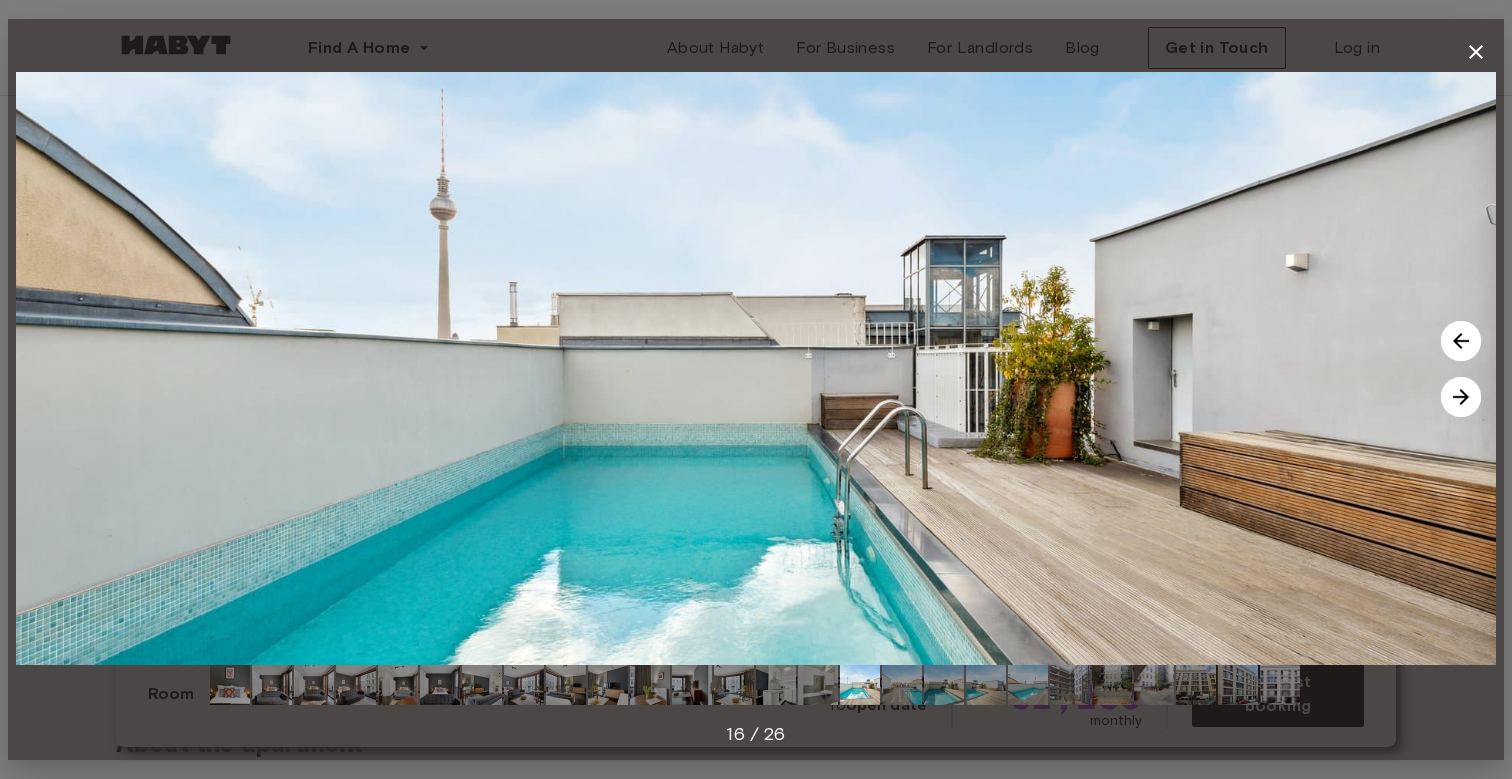 click at bounding box center [1461, 397] 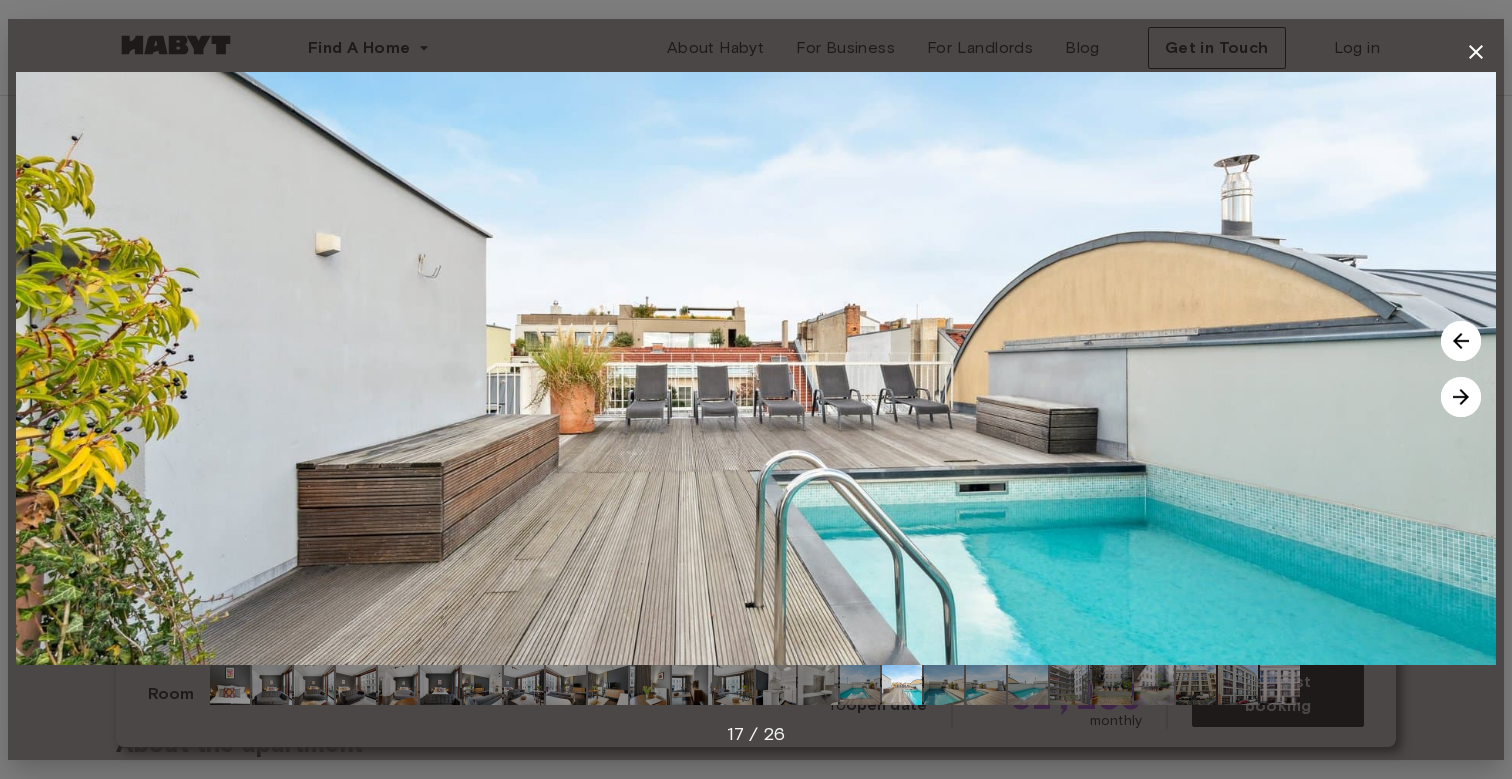 click at bounding box center (1461, 397) 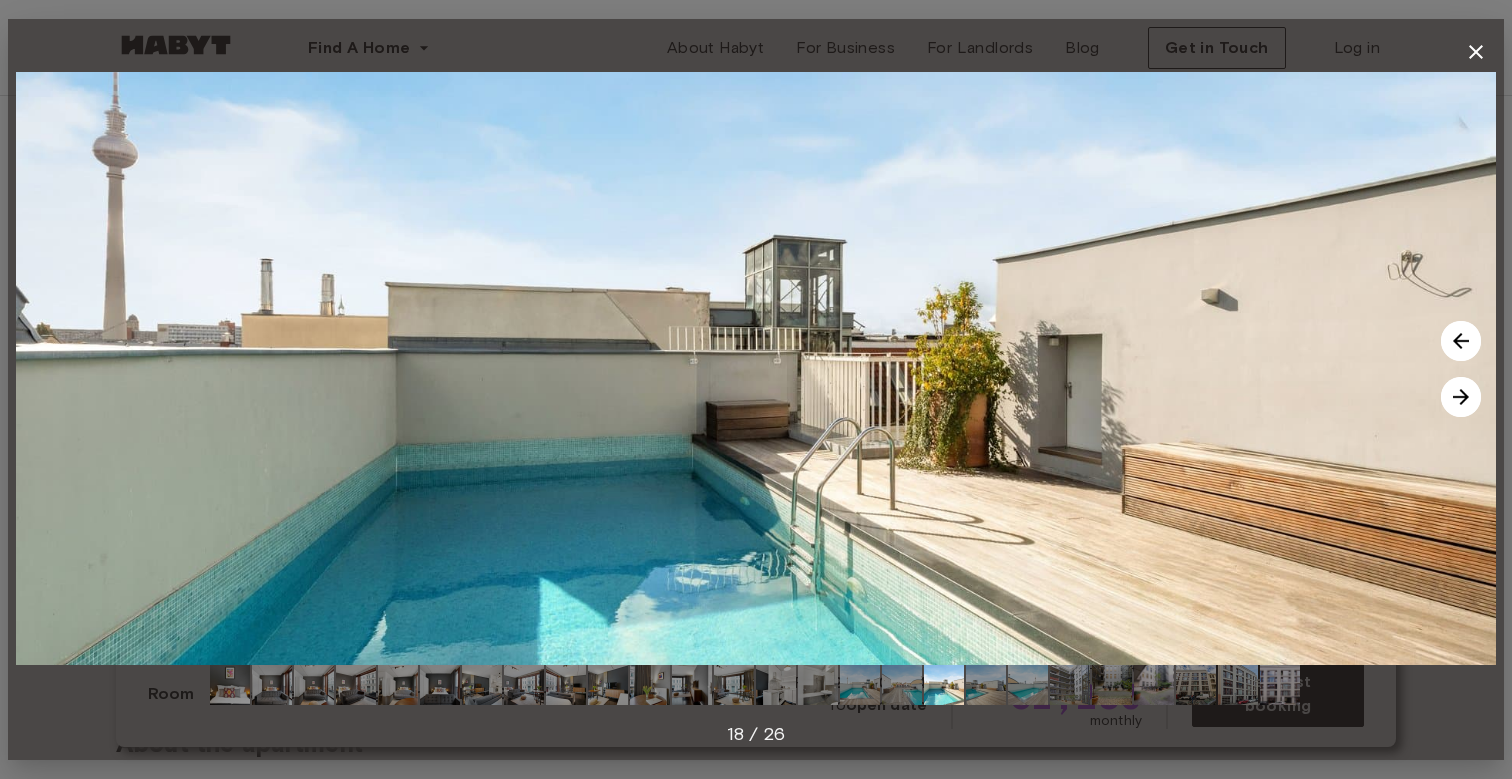 click at bounding box center (1461, 397) 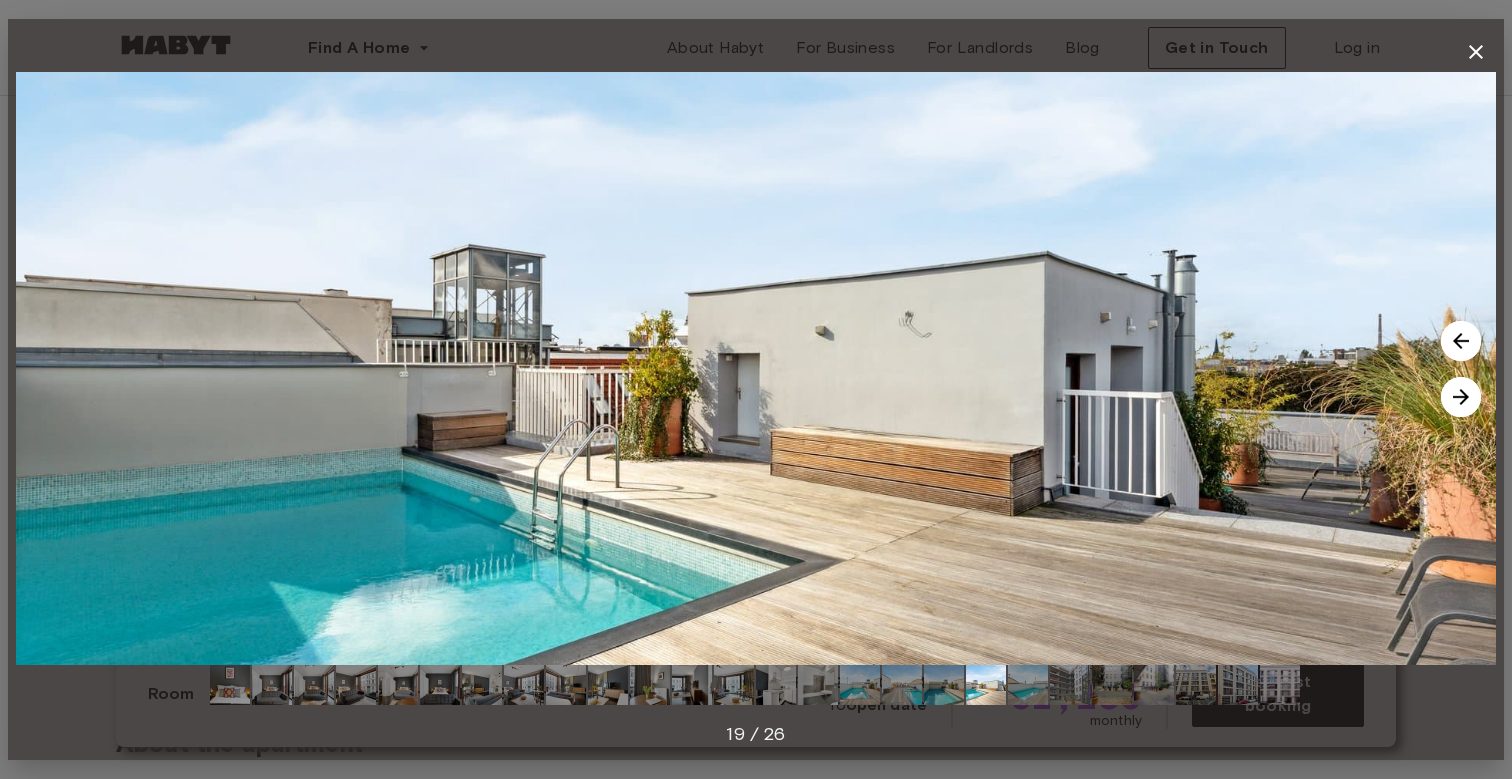 click at bounding box center [1461, 341] 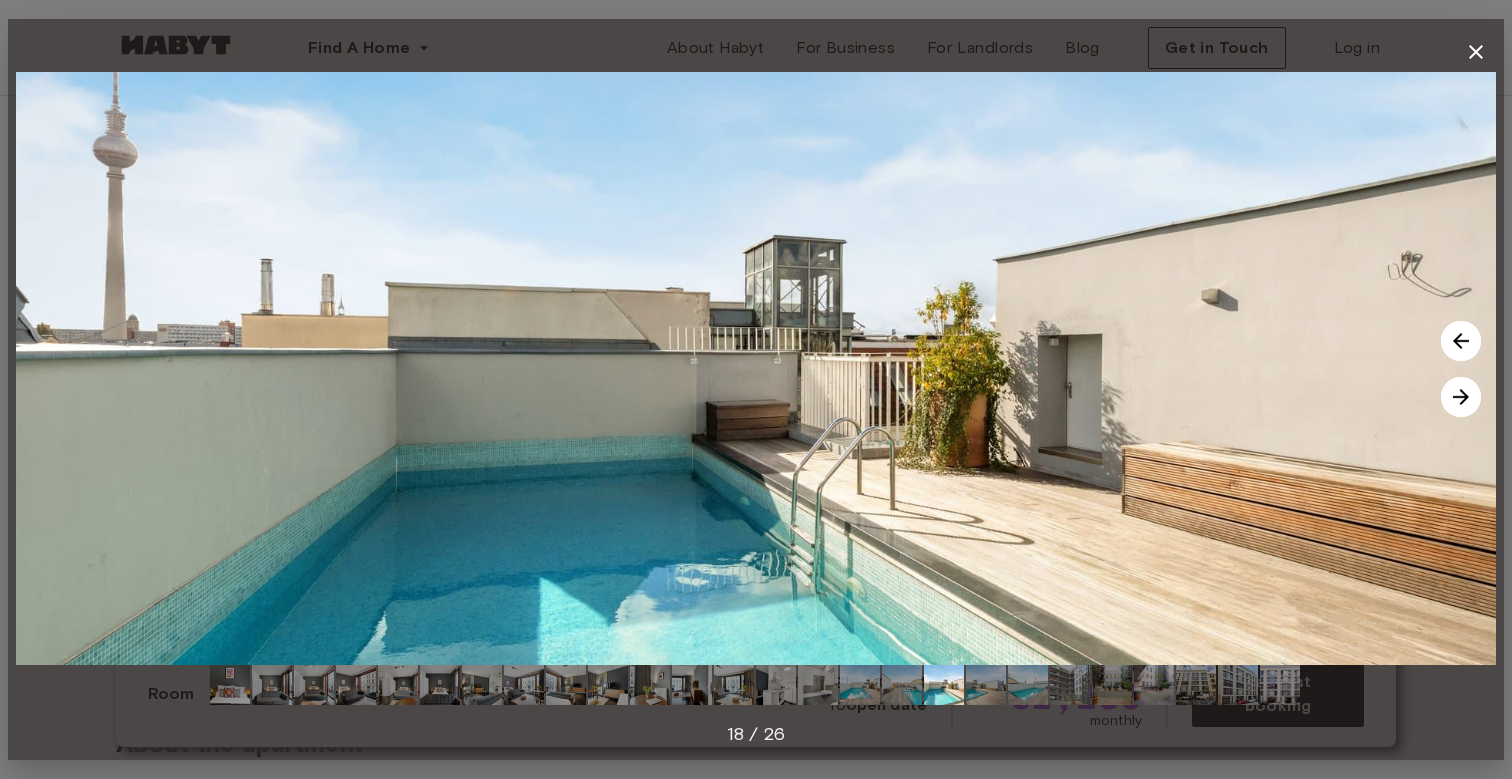 click at bounding box center [1461, 397] 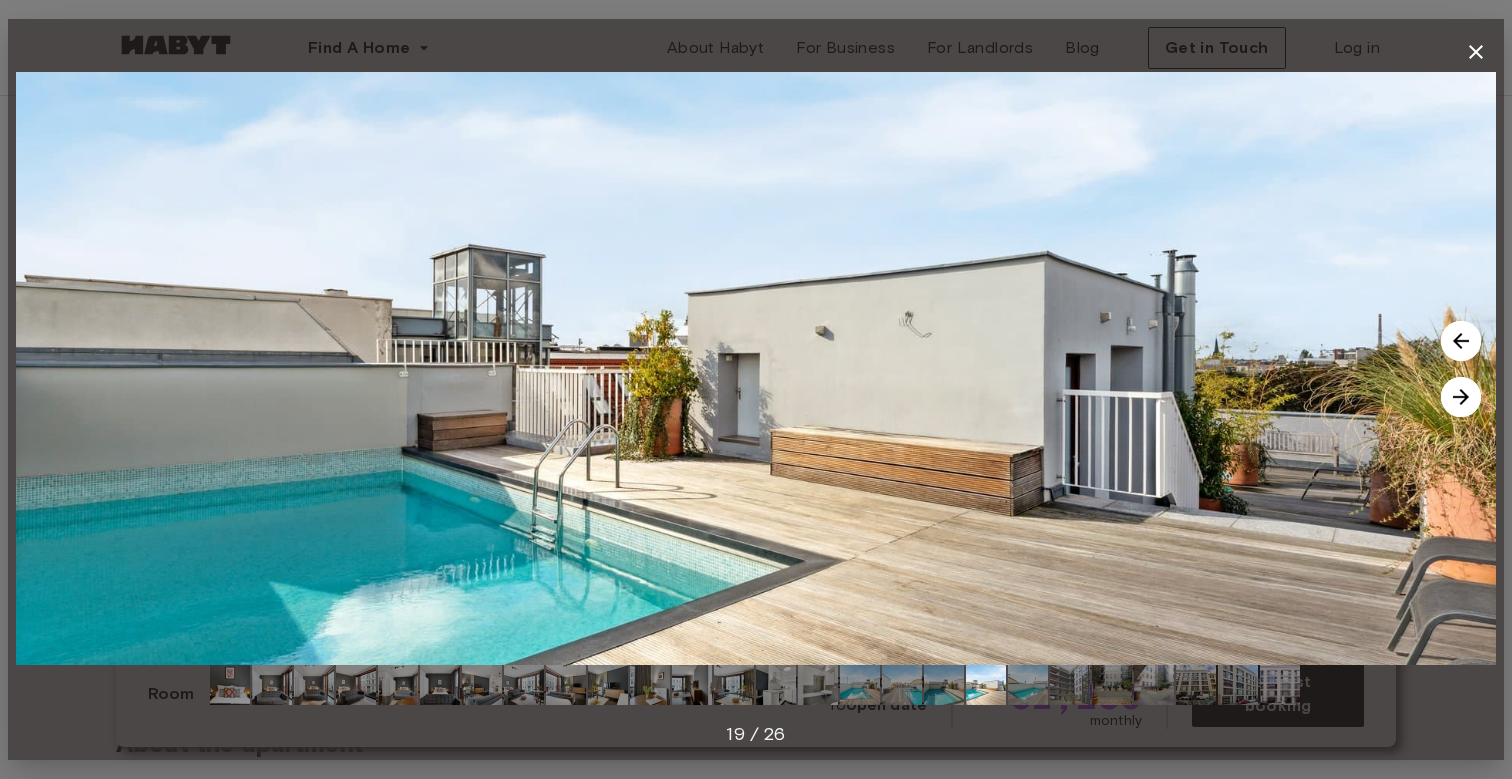 click at bounding box center (1461, 397) 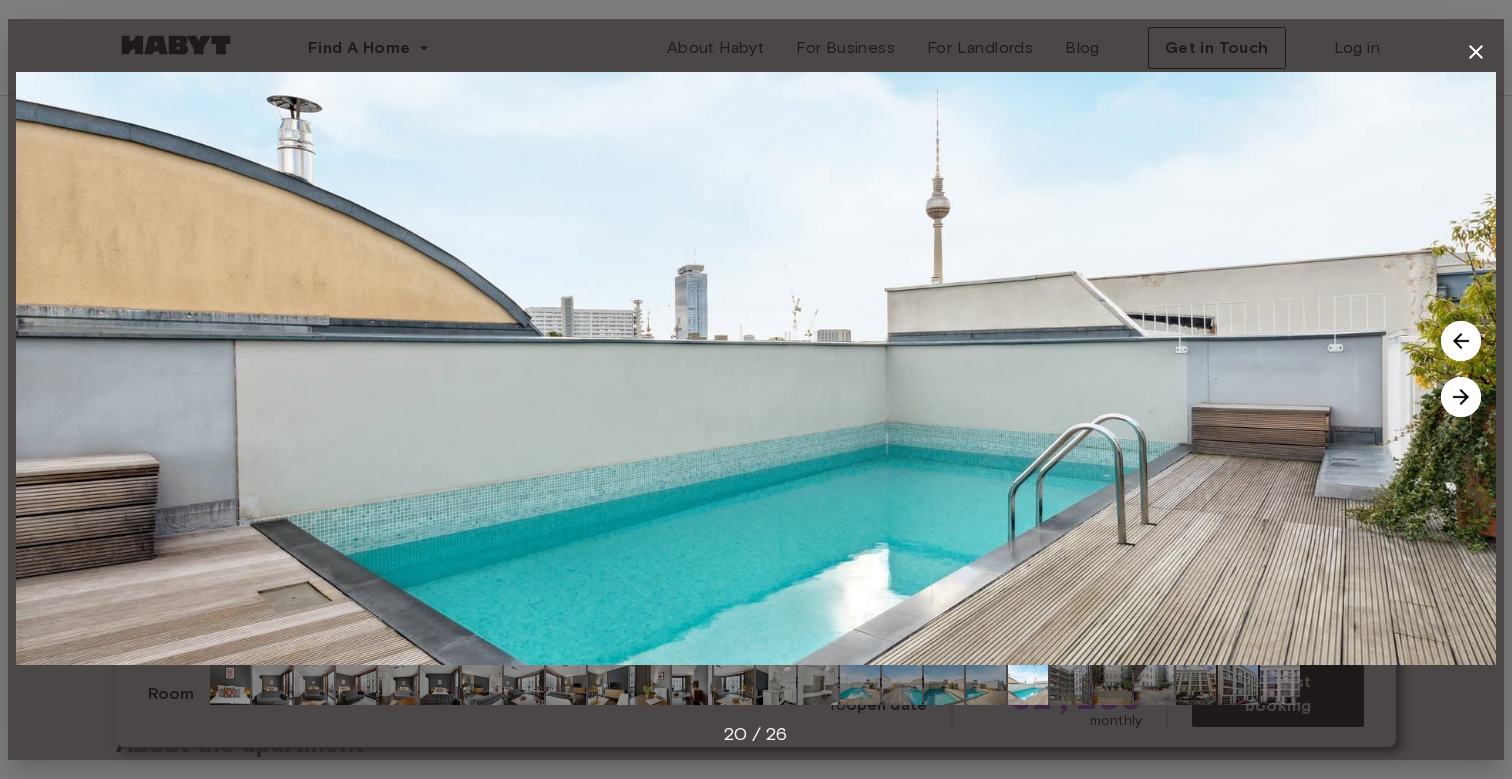 click 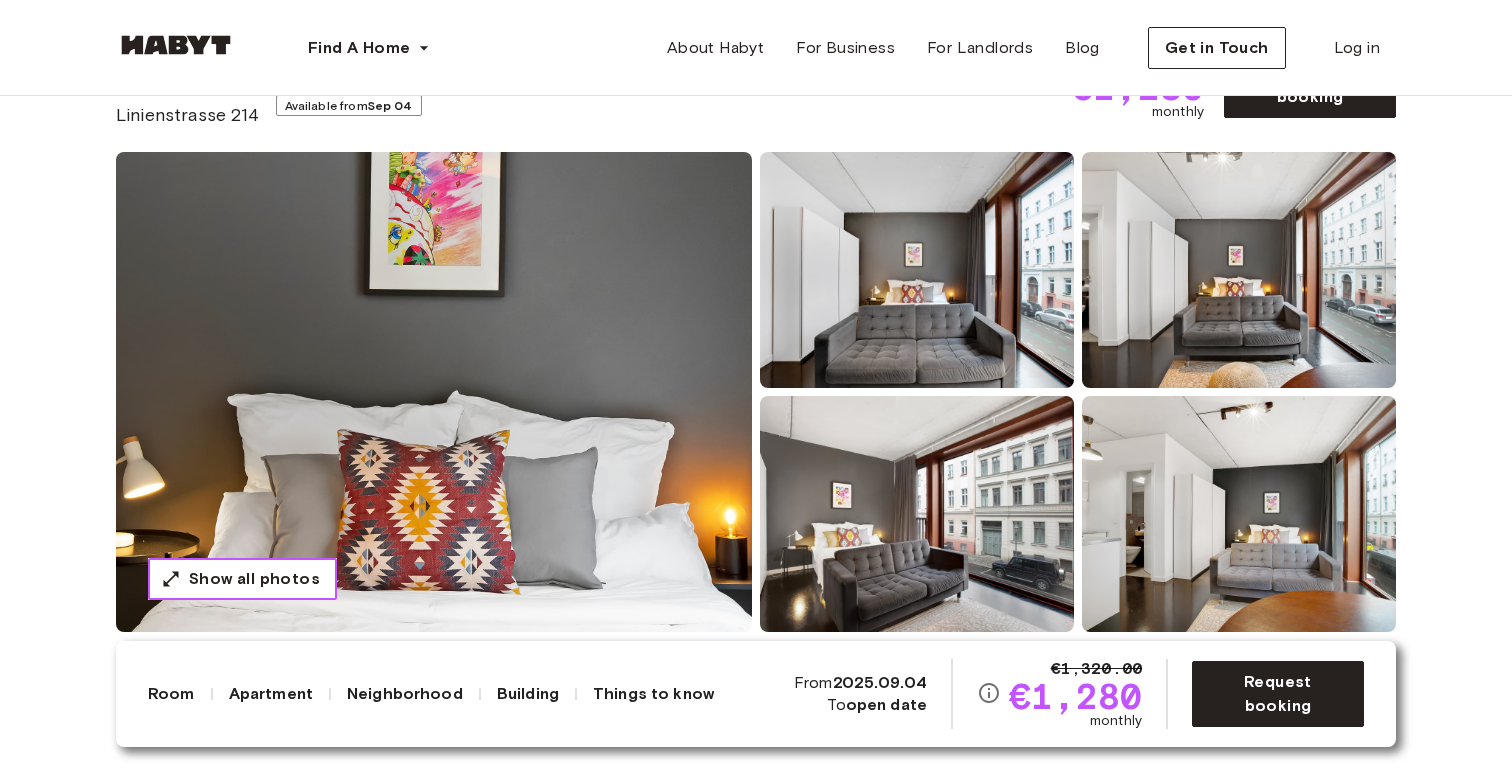 scroll, scrollTop: 112, scrollLeft: 0, axis: vertical 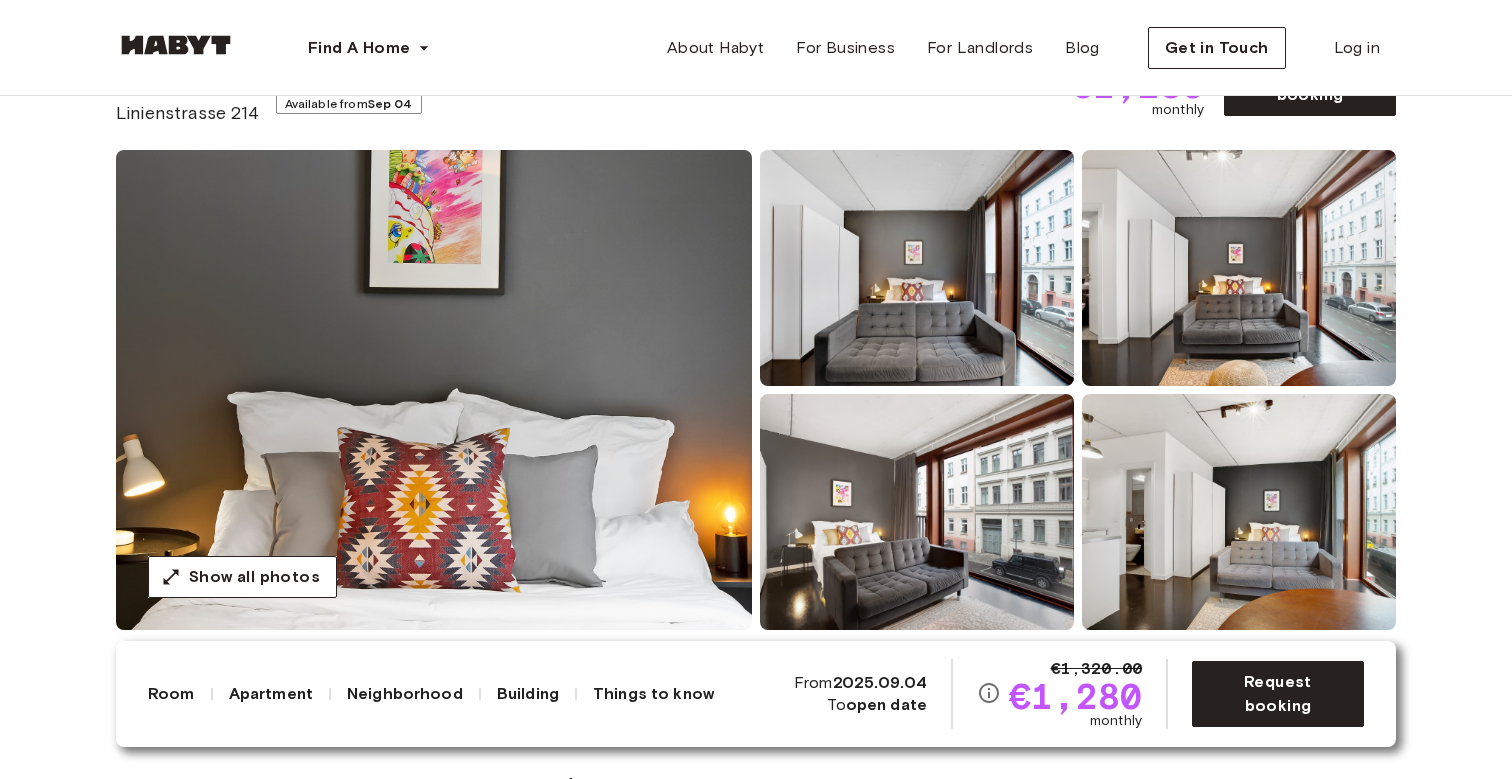 click at bounding box center [434, 390] 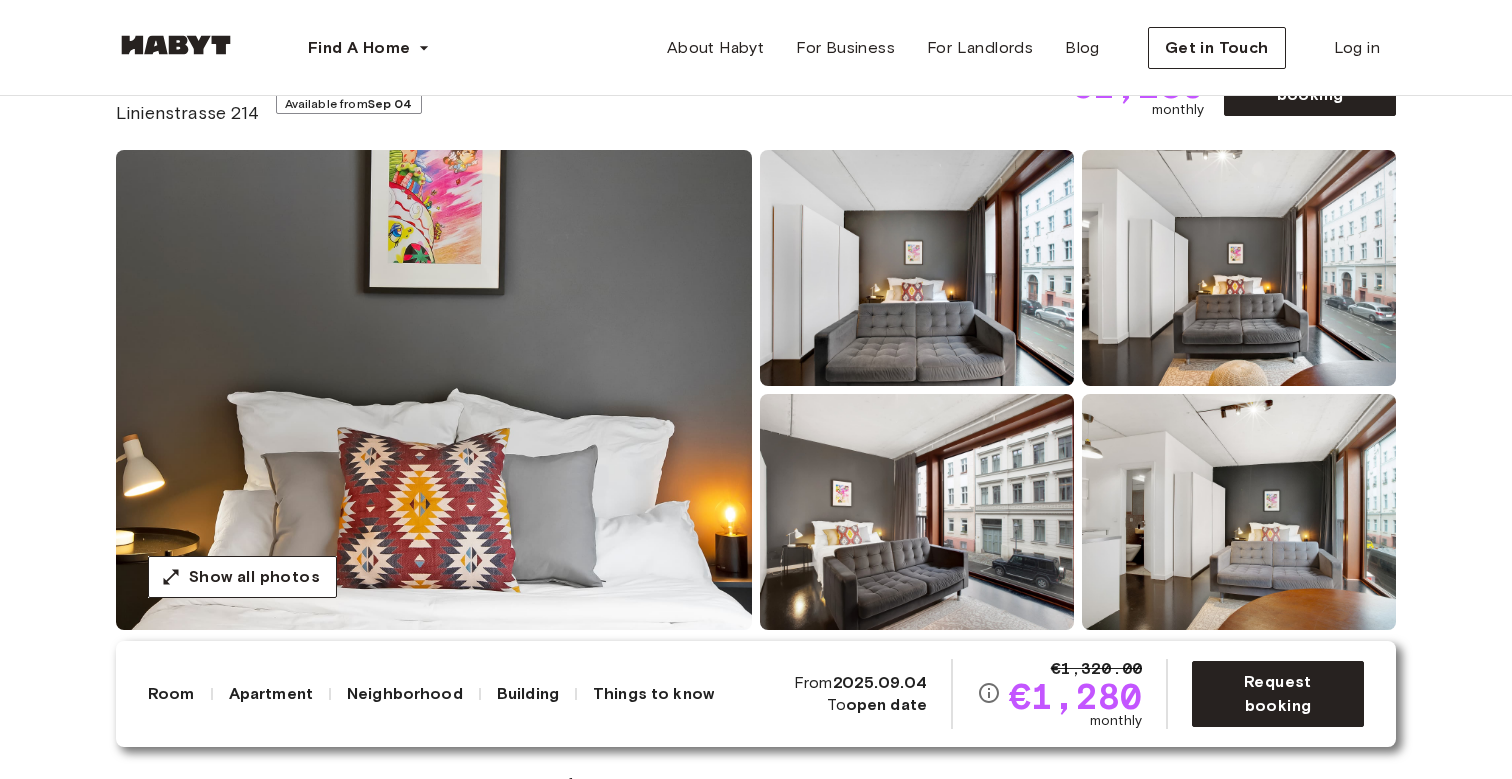 click at bounding box center [434, 390] 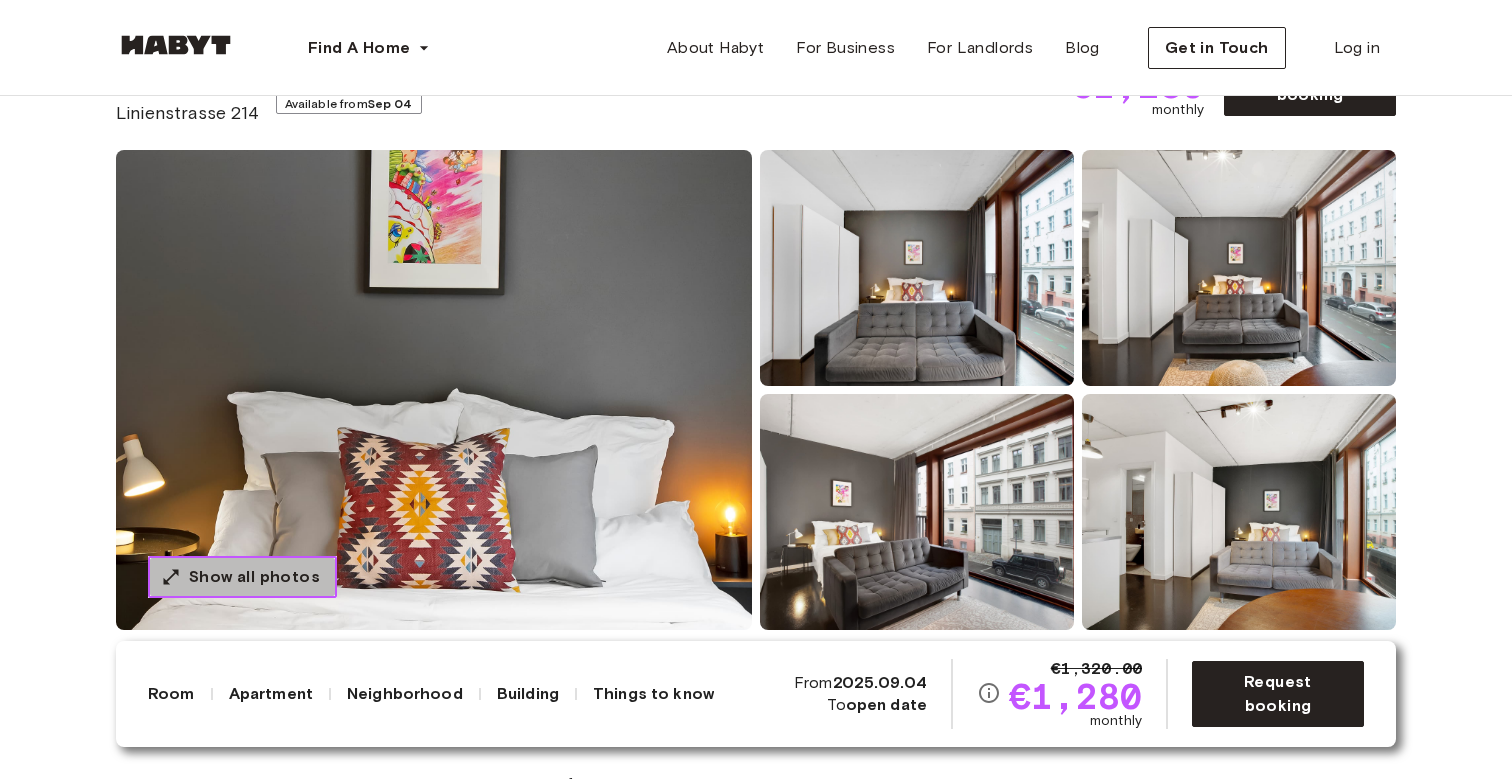 click on "Show all photos" at bounding box center (254, 577) 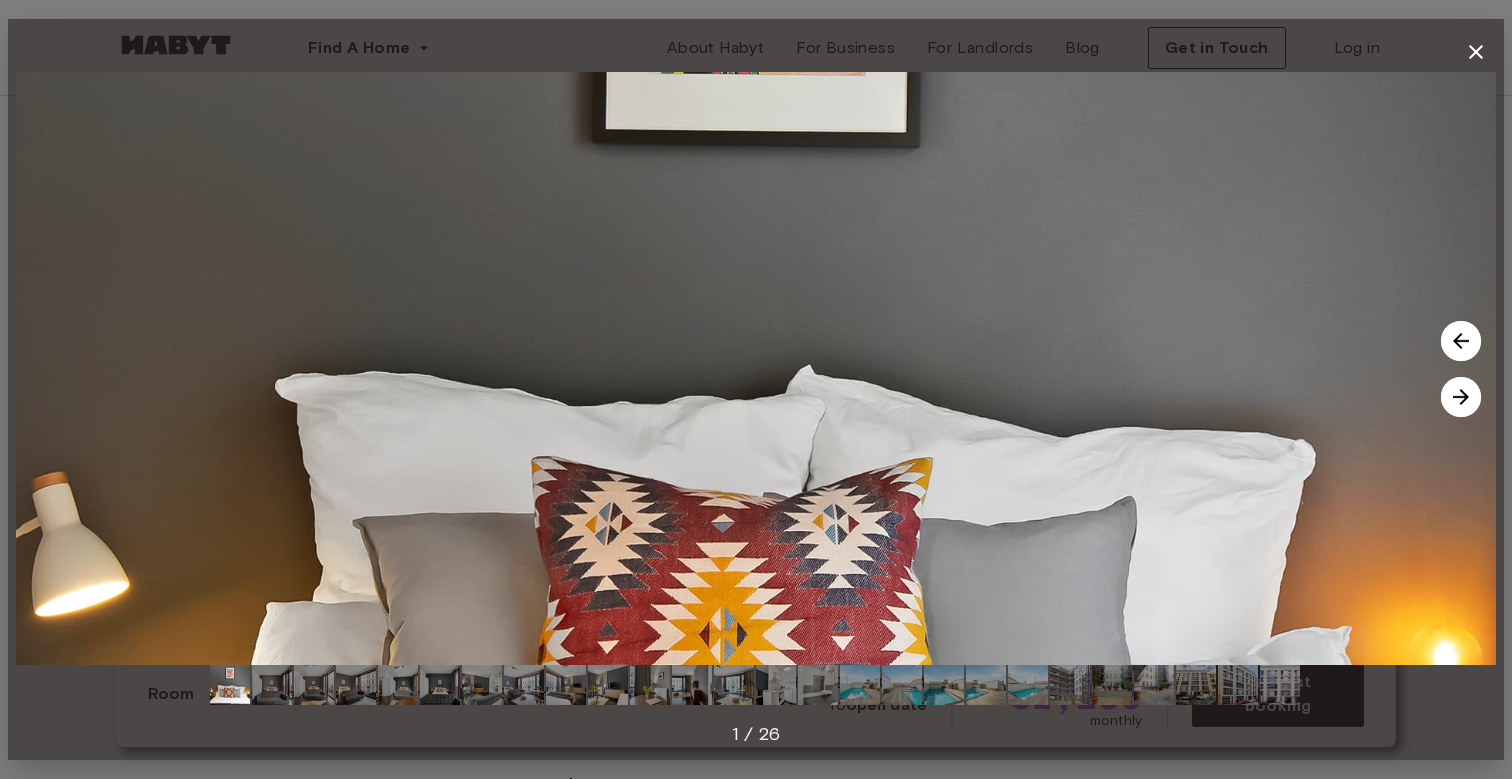 click at bounding box center [1461, 397] 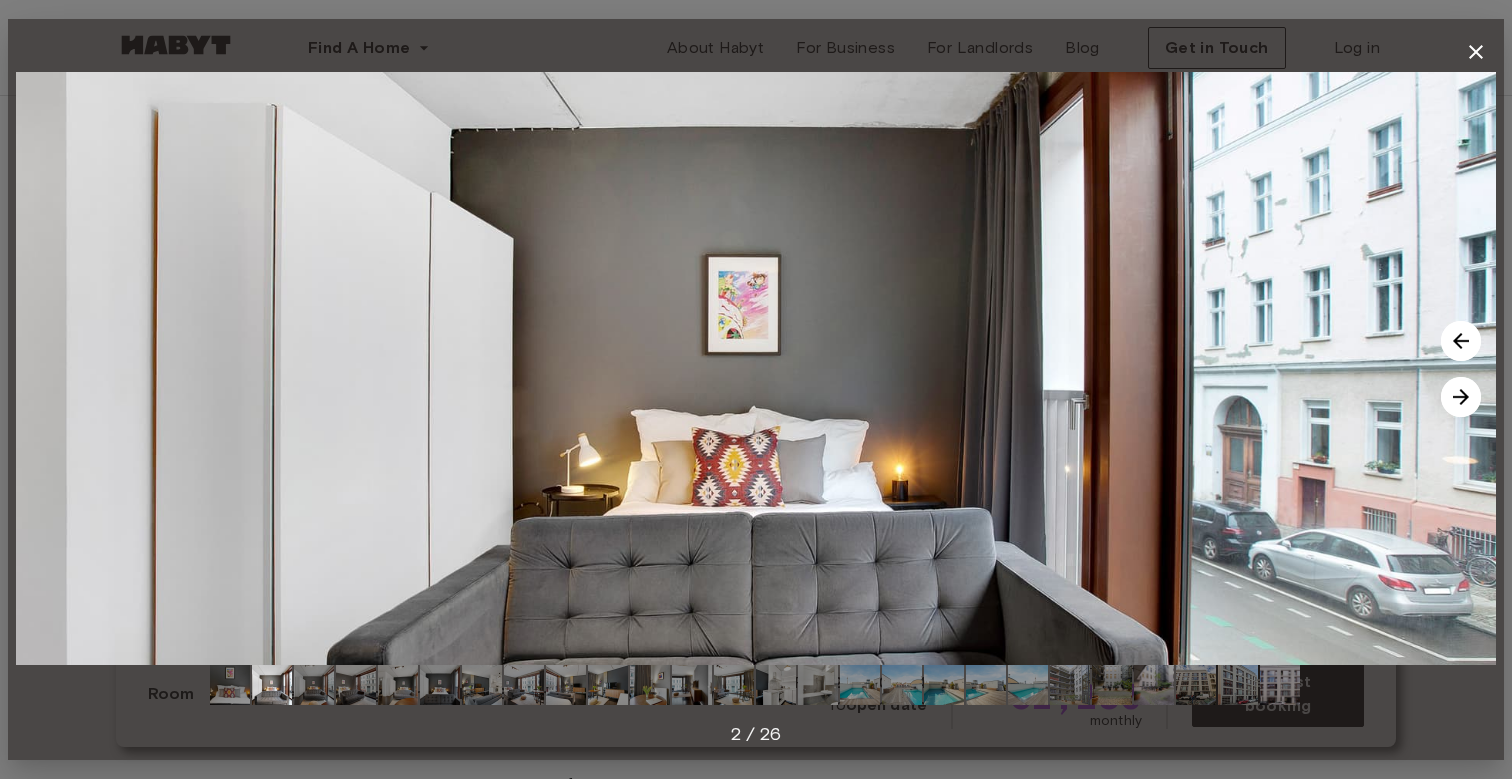 click at bounding box center [1461, 397] 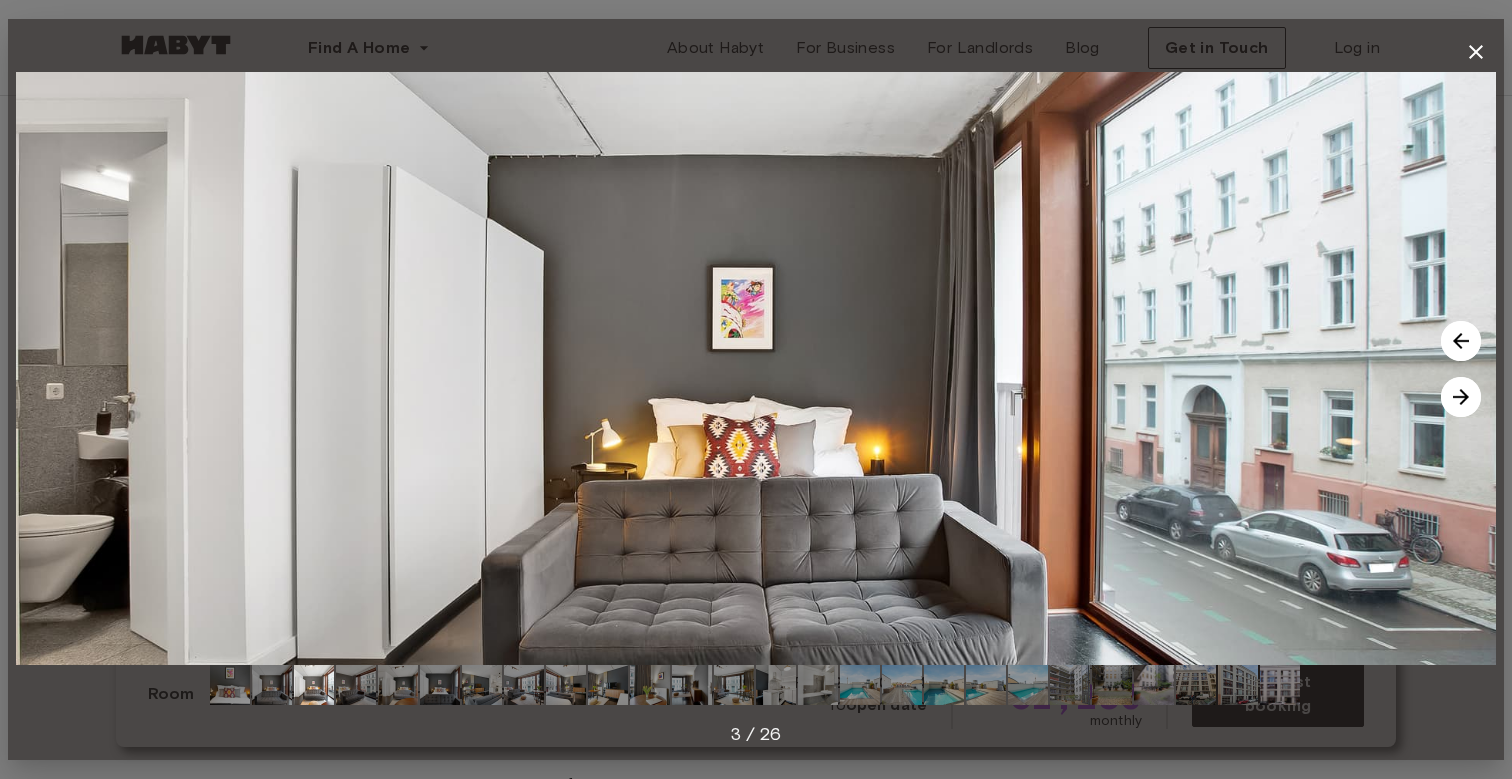click at bounding box center (1461, 397) 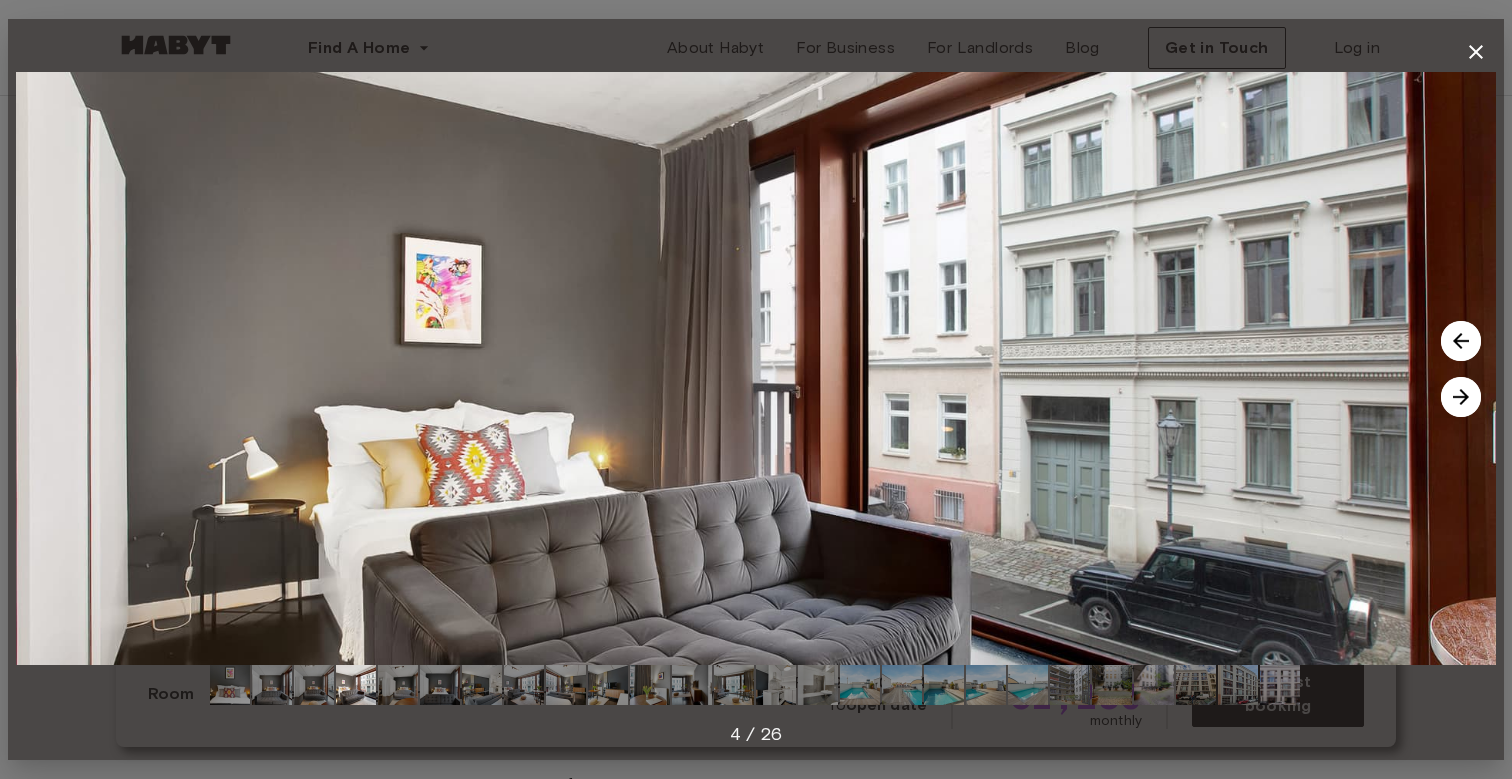 click at bounding box center [1461, 397] 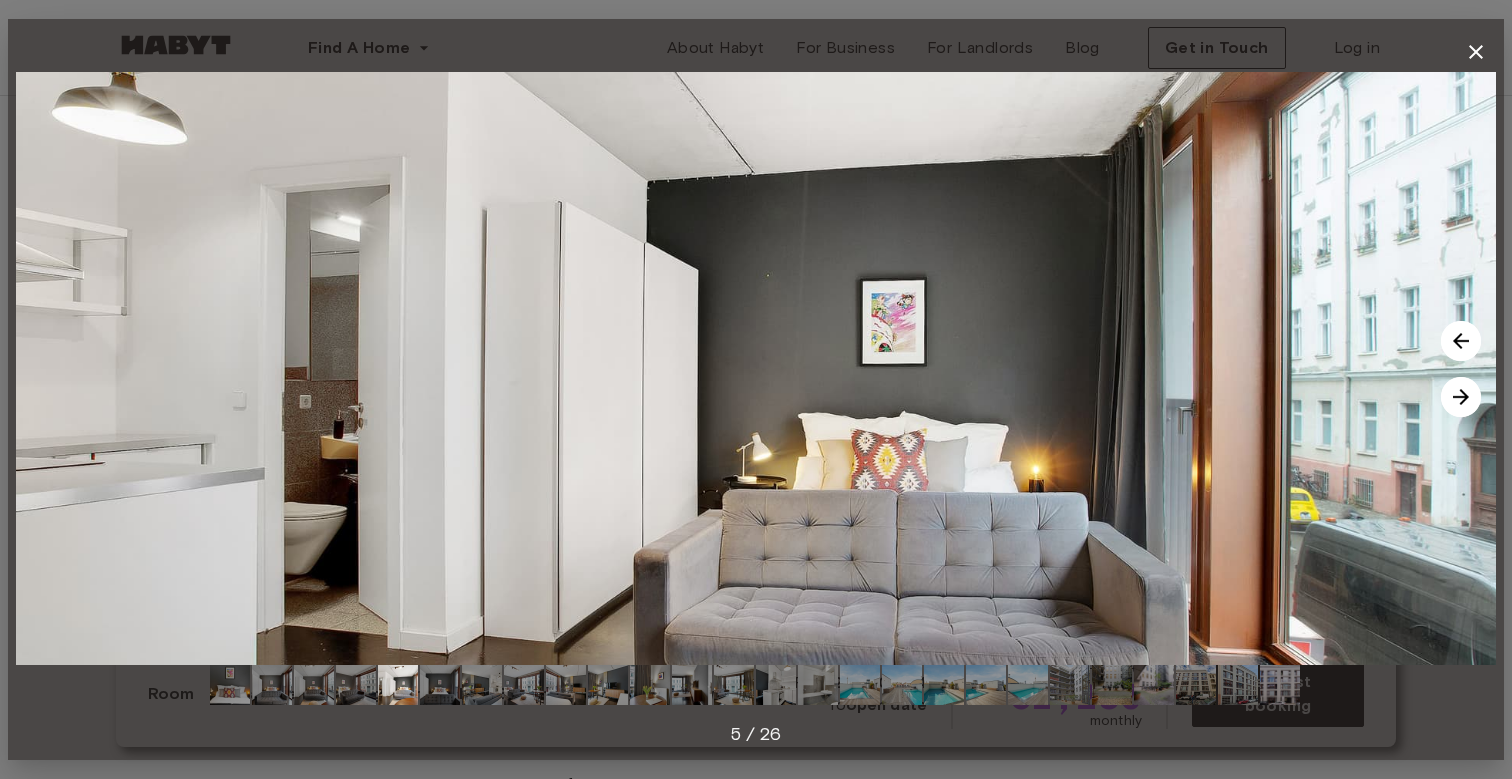 click at bounding box center [1461, 397] 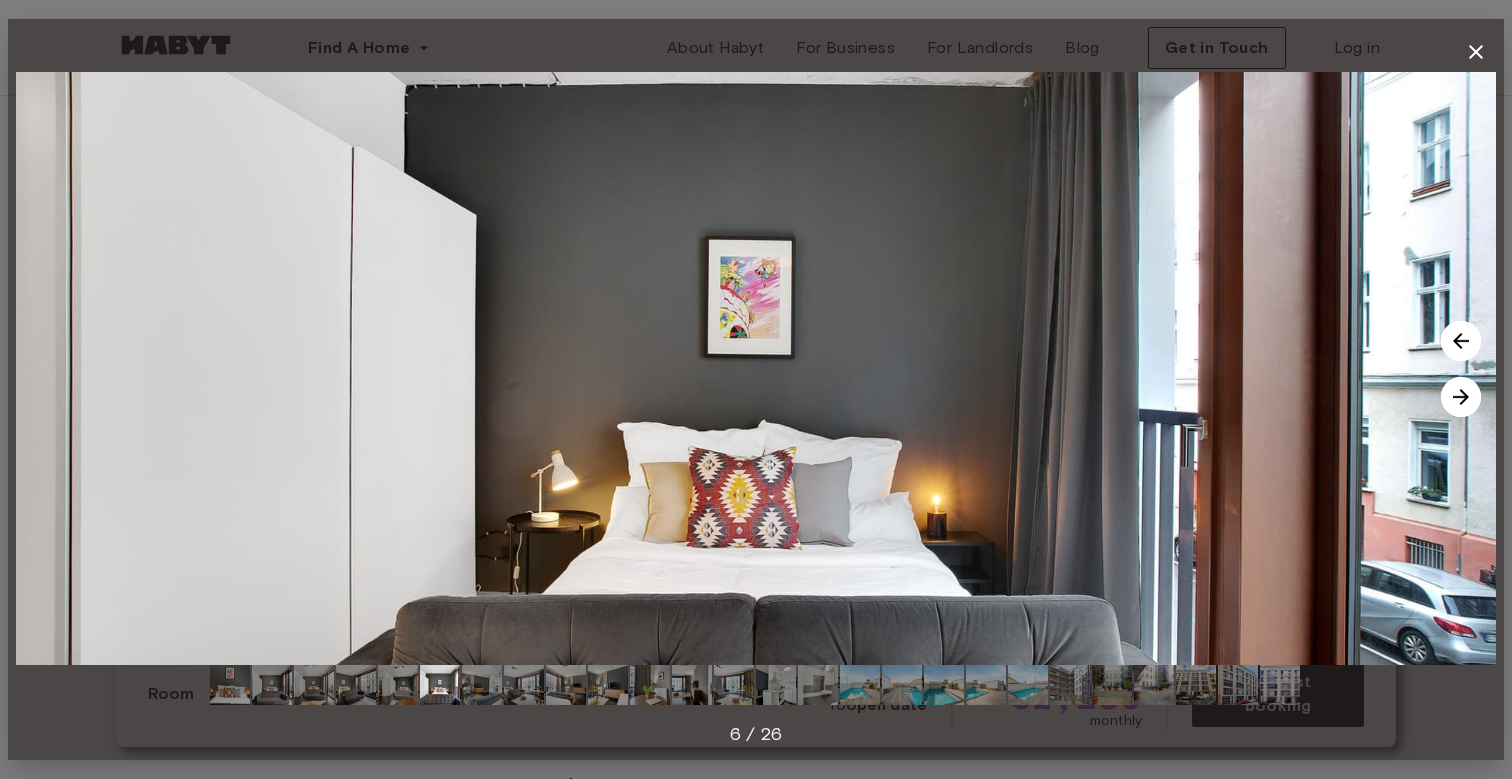click at bounding box center (1461, 397) 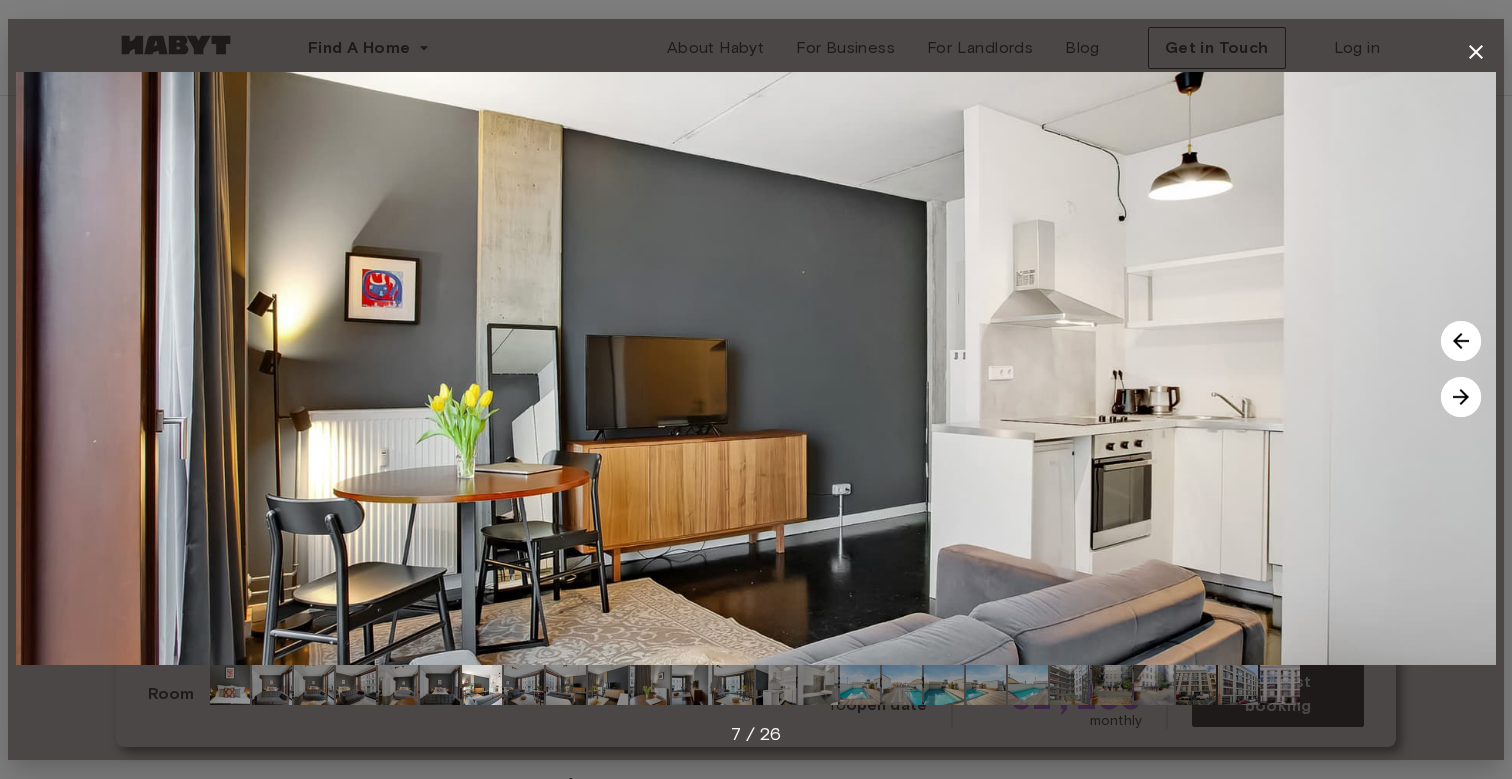 click at bounding box center [1461, 397] 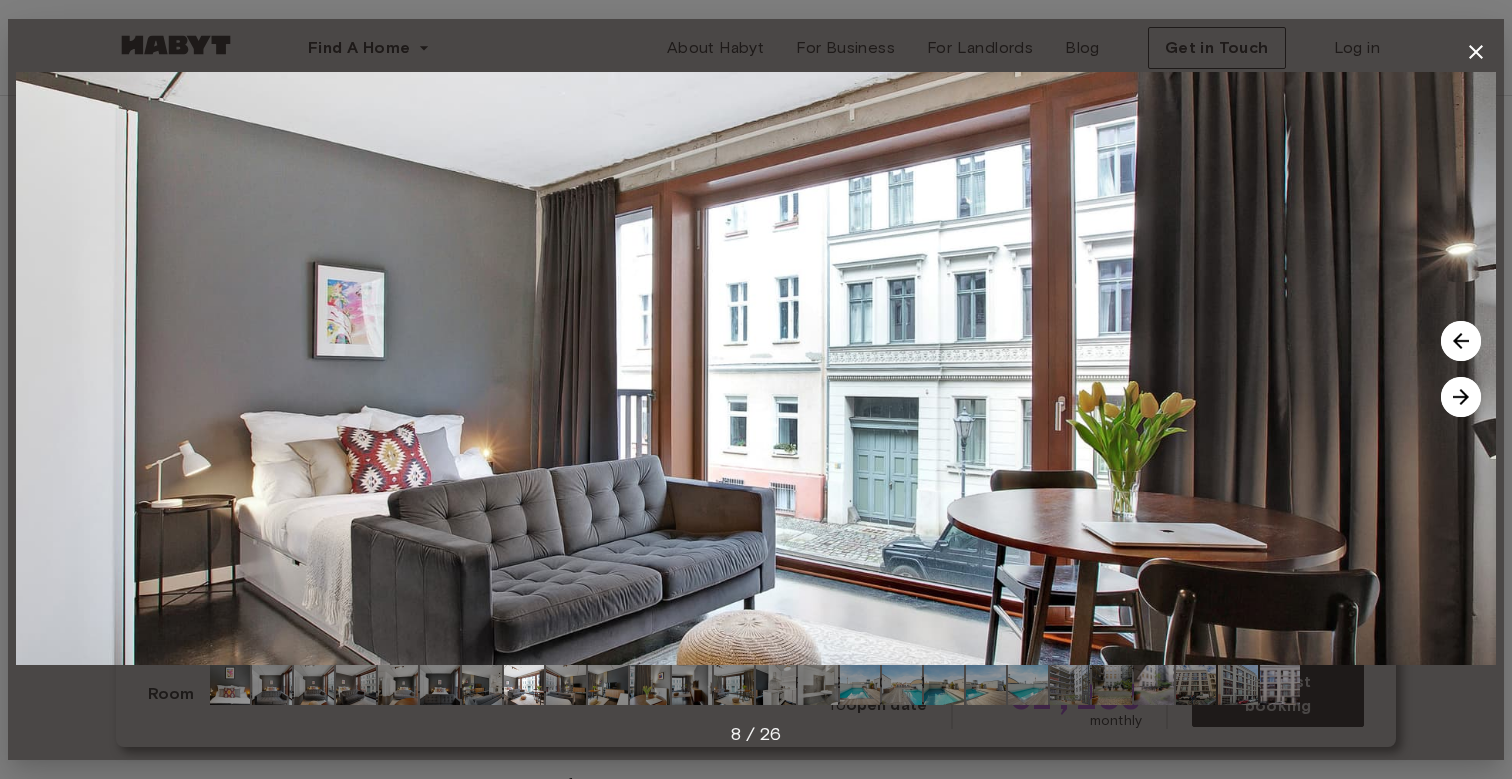 click at bounding box center [1476, 52] 